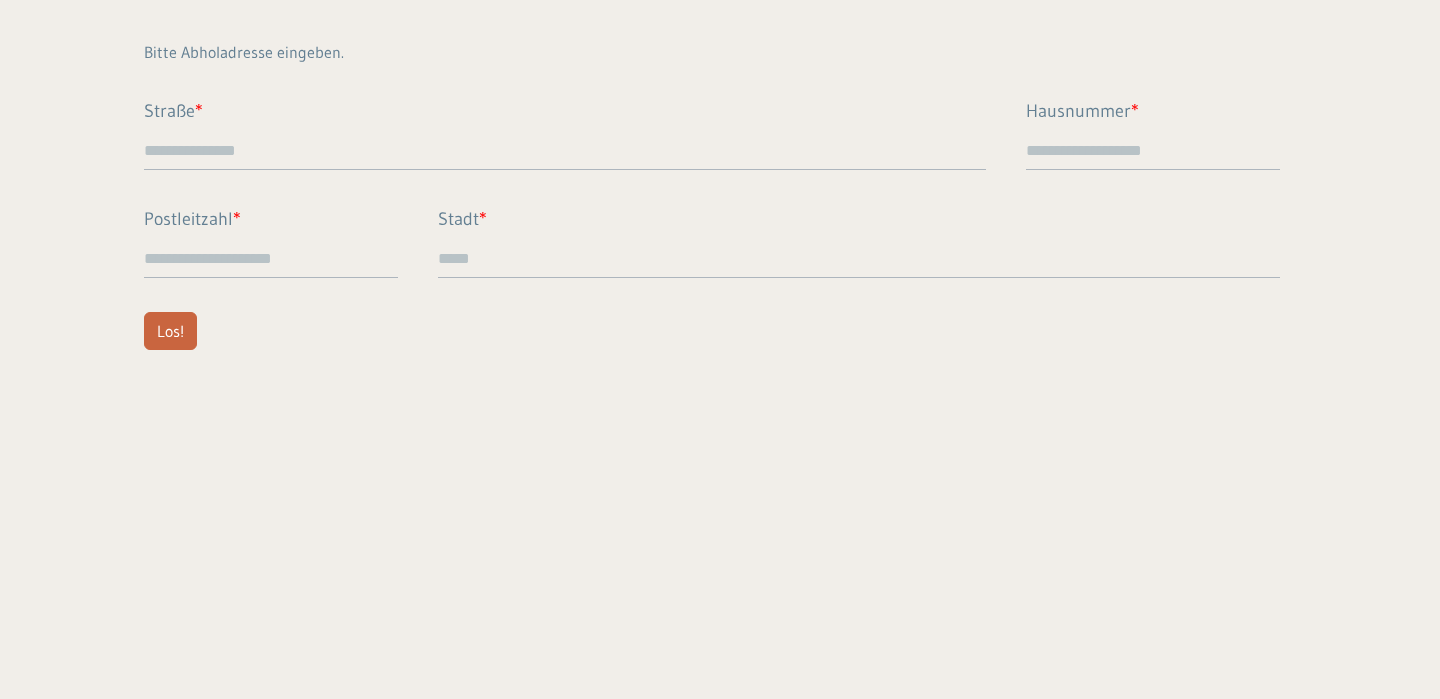 scroll, scrollTop: 0, scrollLeft: 0, axis: both 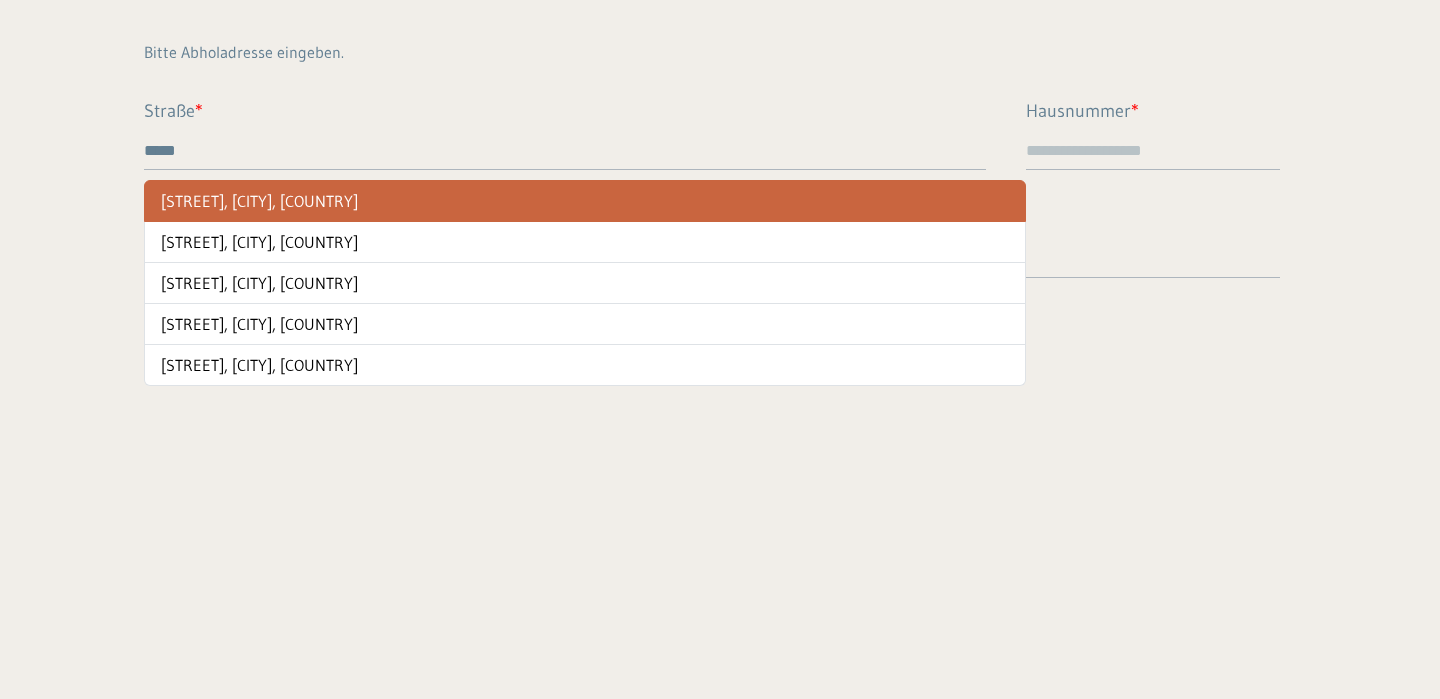 type on "*****" 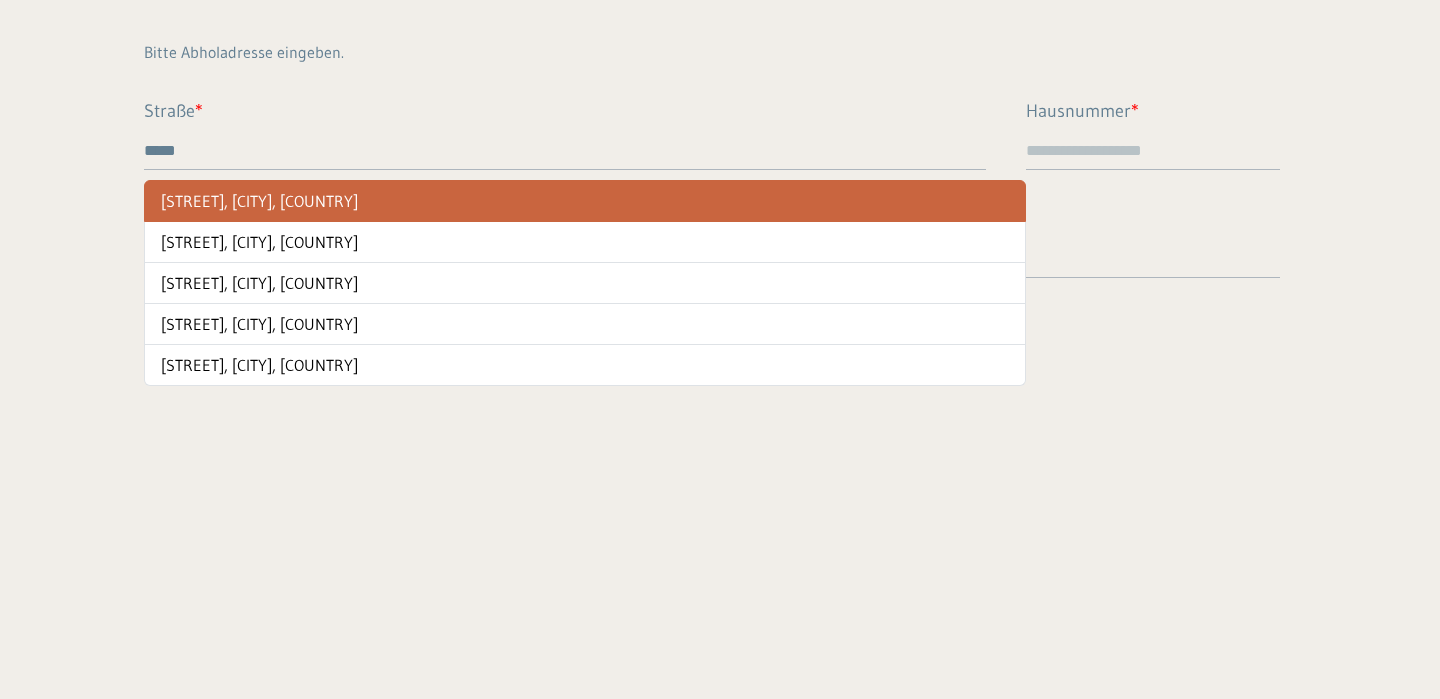 click on "[STREET], [CITY], [COUNTRY]" at bounding box center (585, 201) 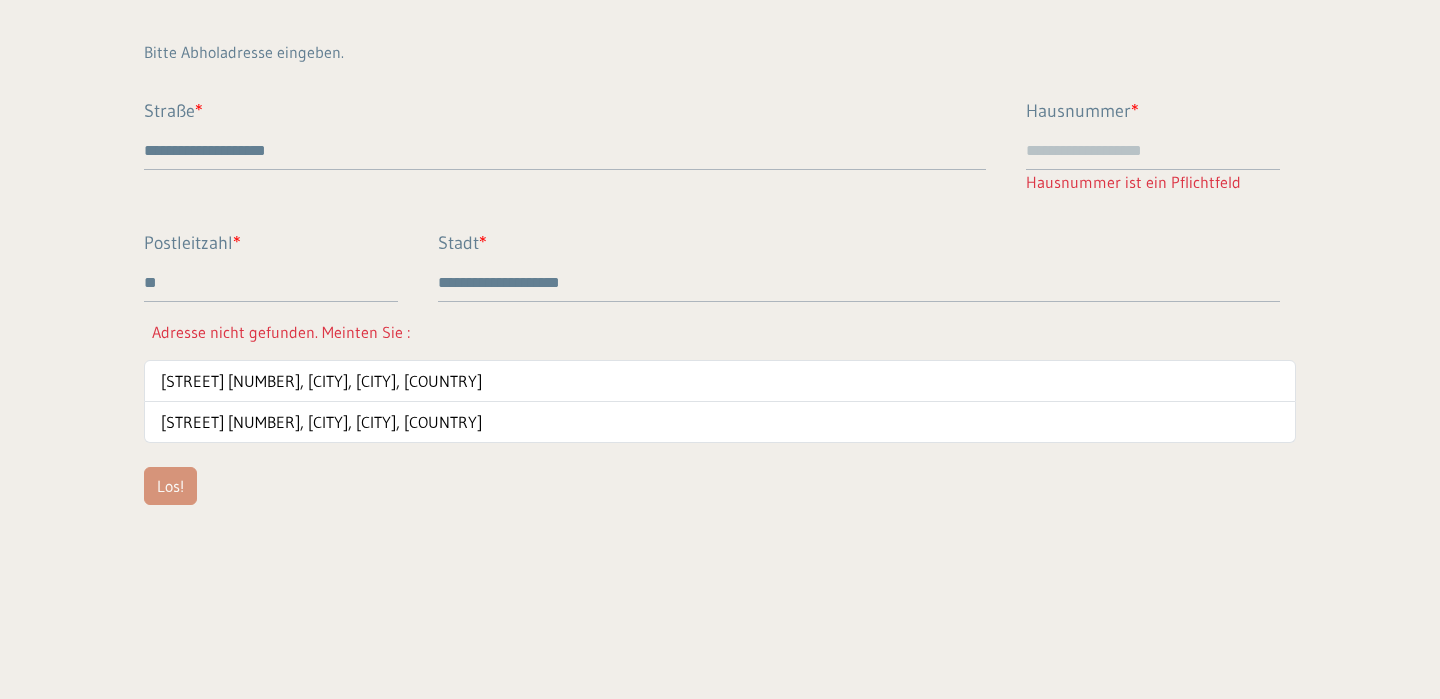 click on "Hausnummer" at bounding box center [1153, 151] 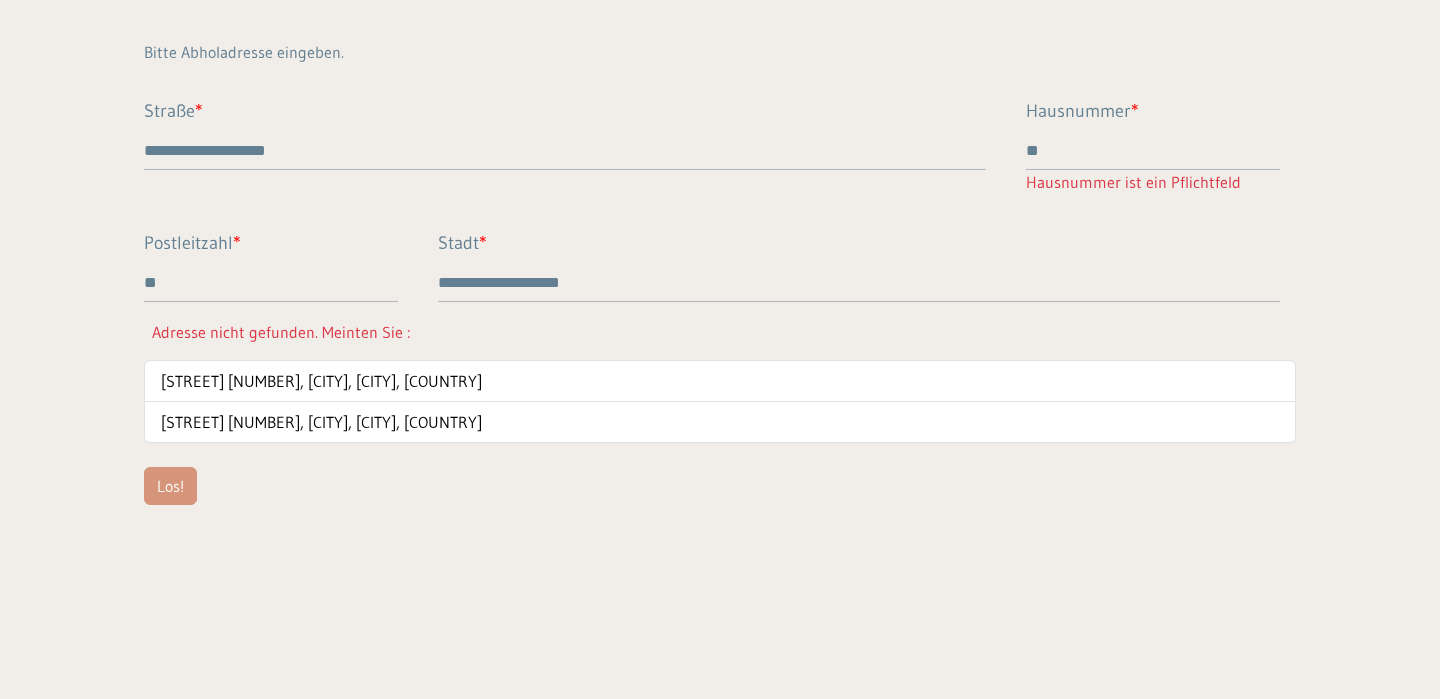 type on "**" 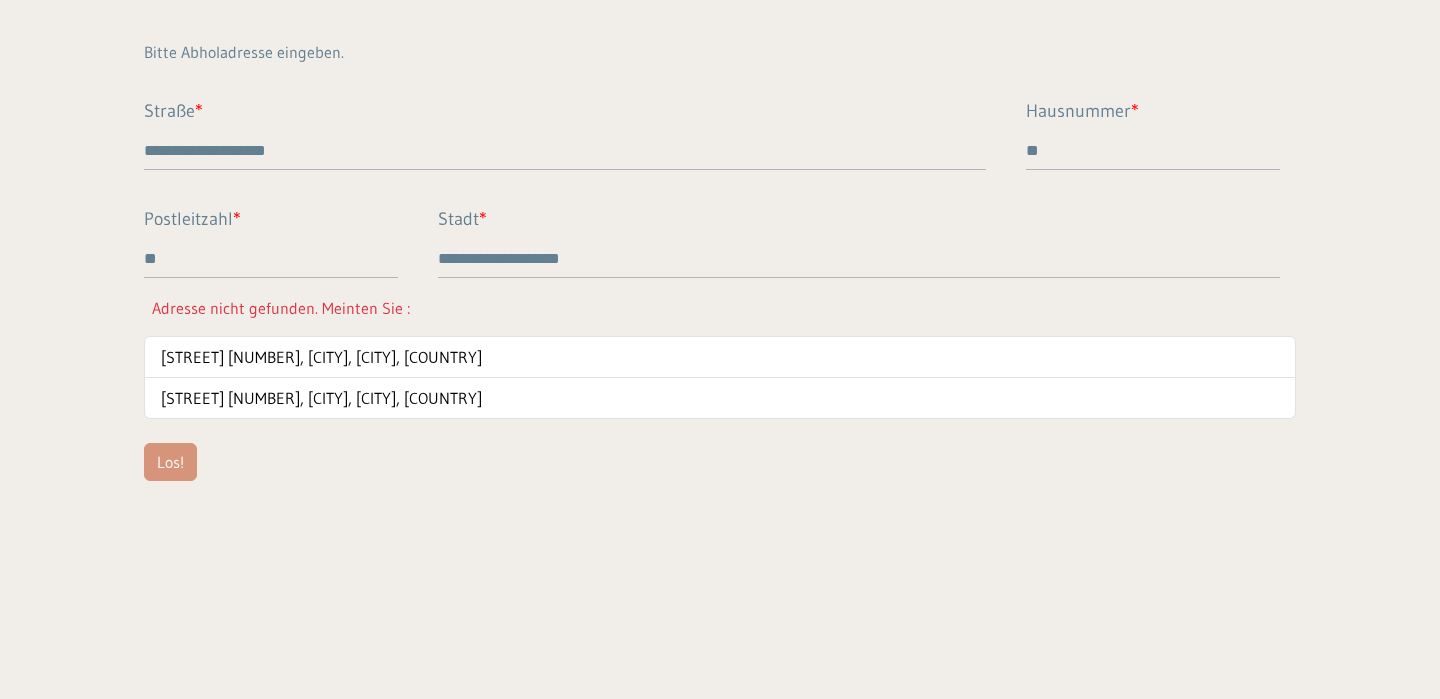 click on "**" at bounding box center (271, 259) 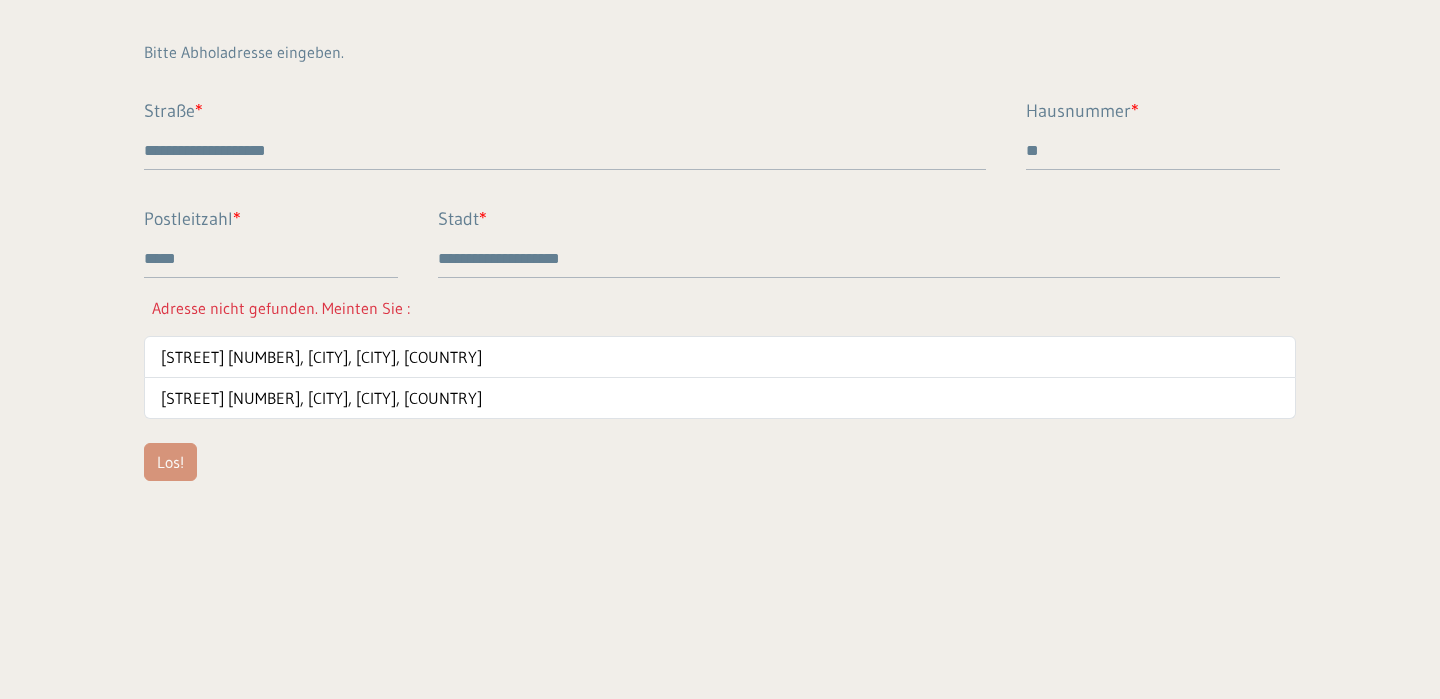 type on "*****" 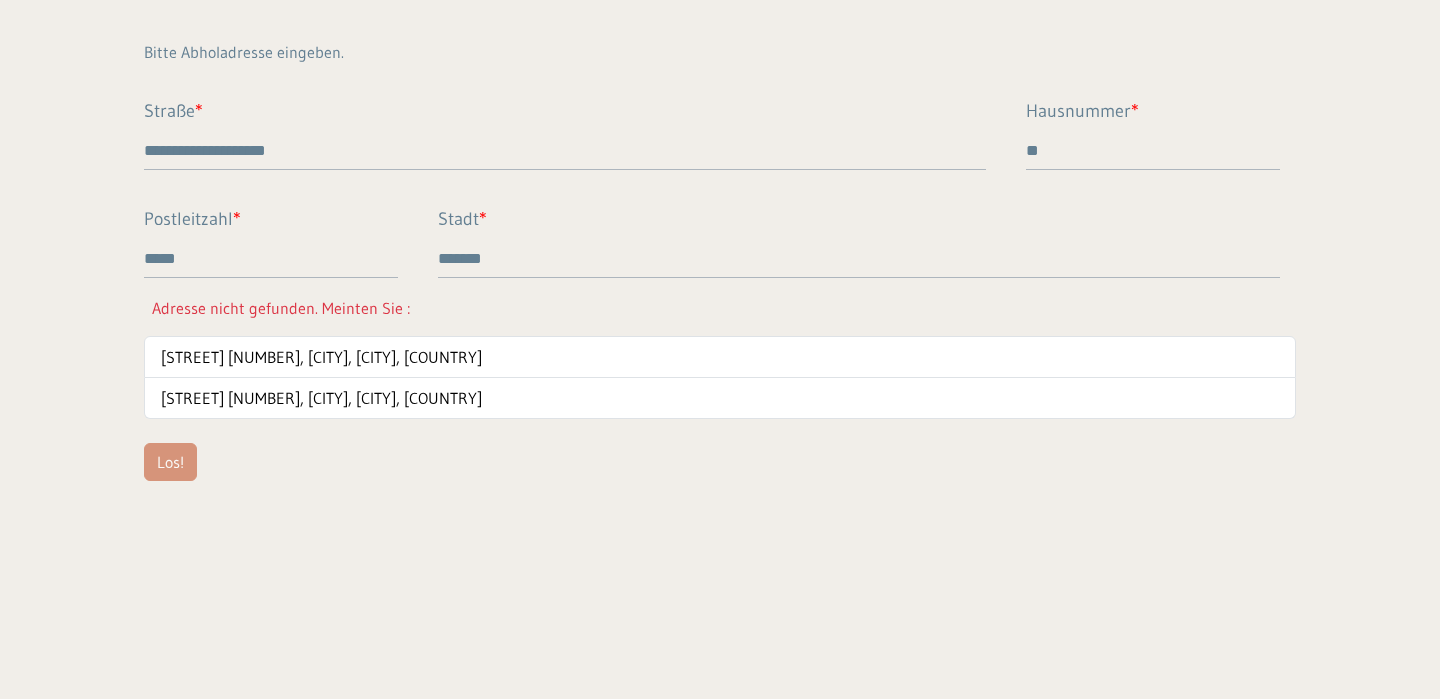 type on "*******" 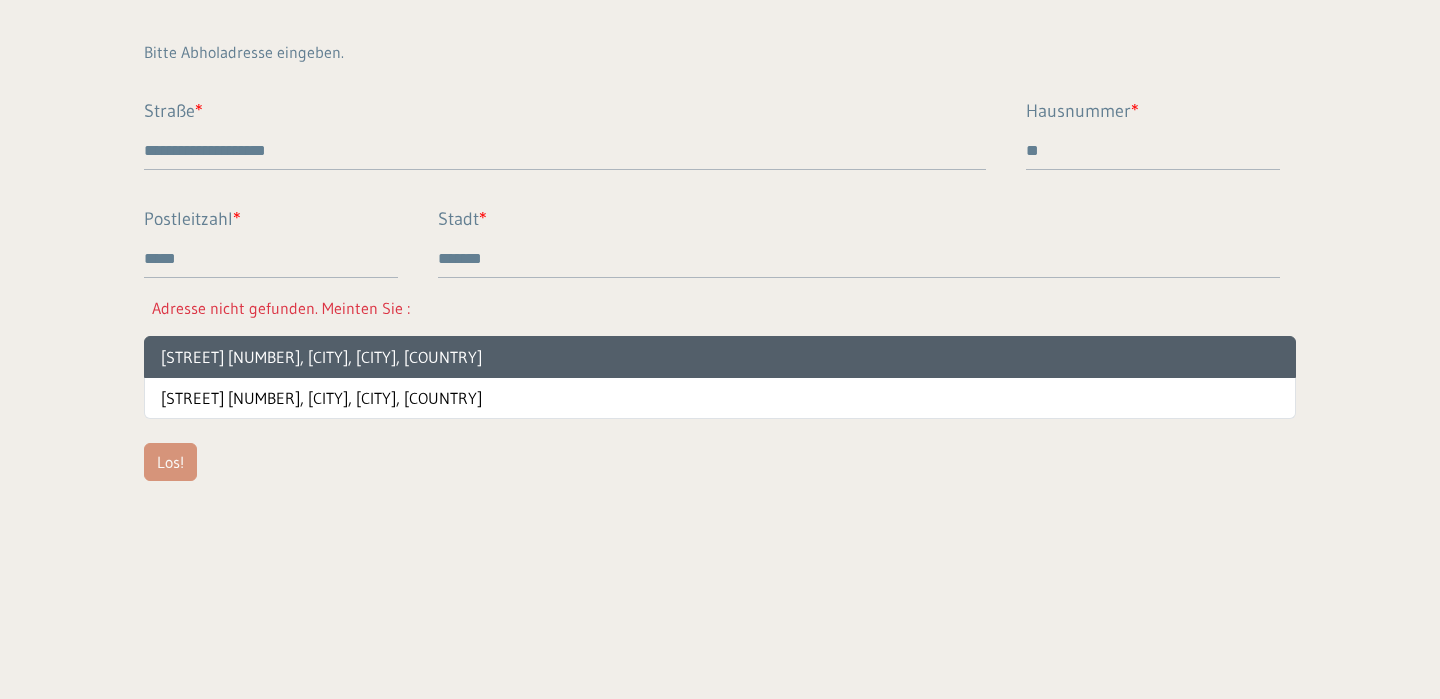 click on "[STREET] [NUMBER], [CITY], [CITY], [COUNTRY]" at bounding box center [720, 357] 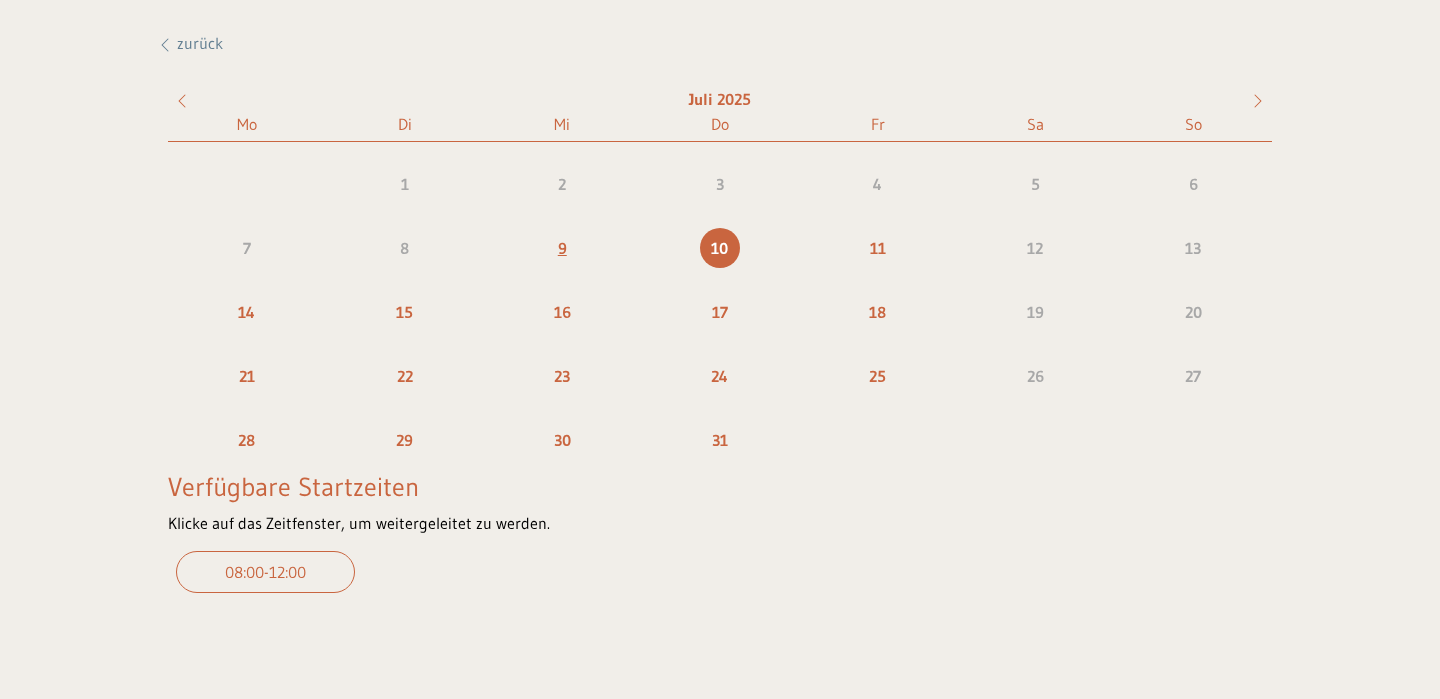 click on "9" at bounding box center [562, 248] 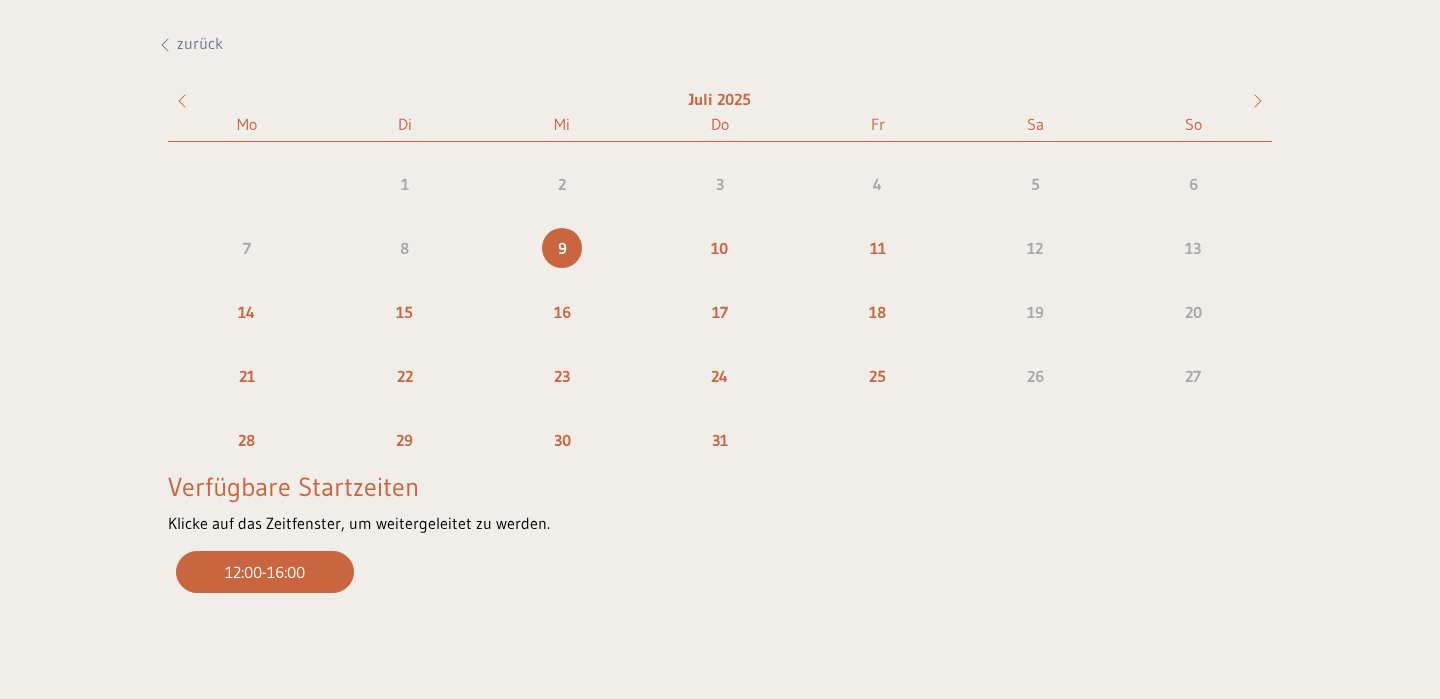 click on "12:00  -  16:00" at bounding box center (265, 572) 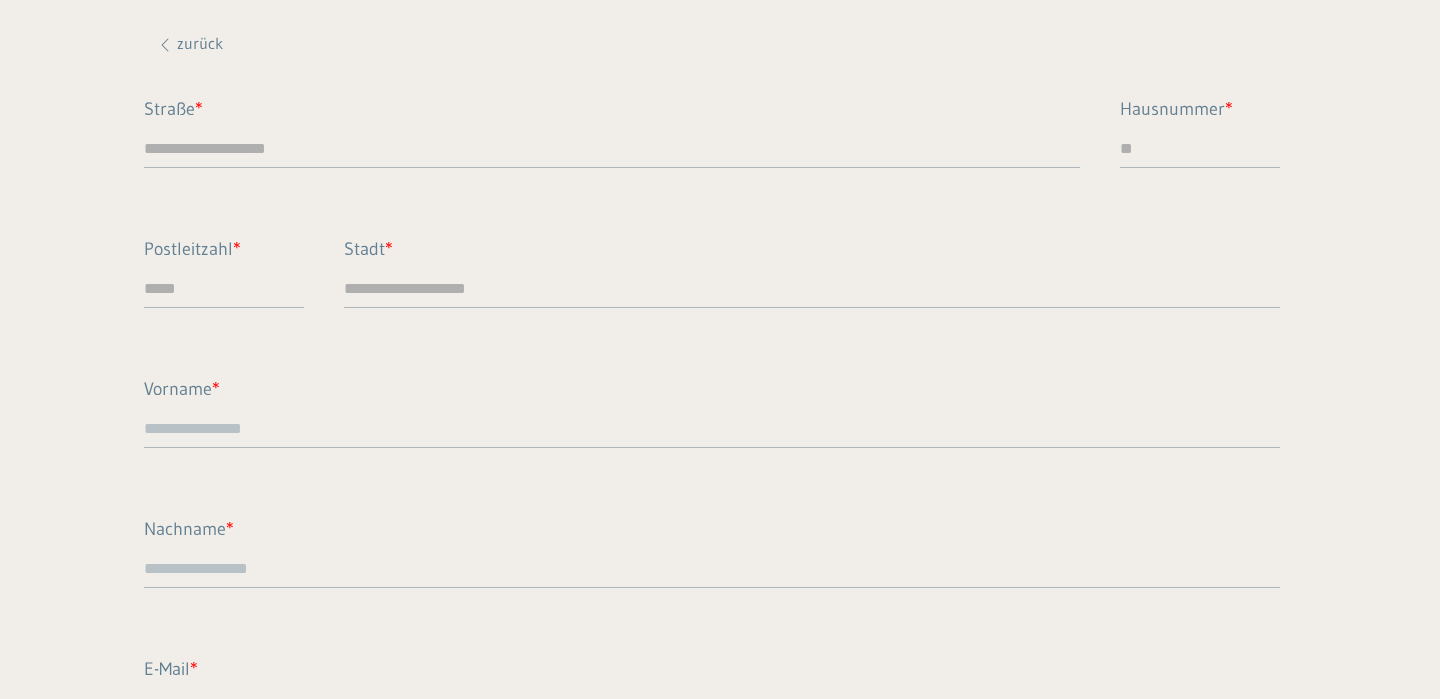 drag, startPoint x: 1181, startPoint y: 183, endPoint x: 1173, endPoint y: 166, distance: 18.788294 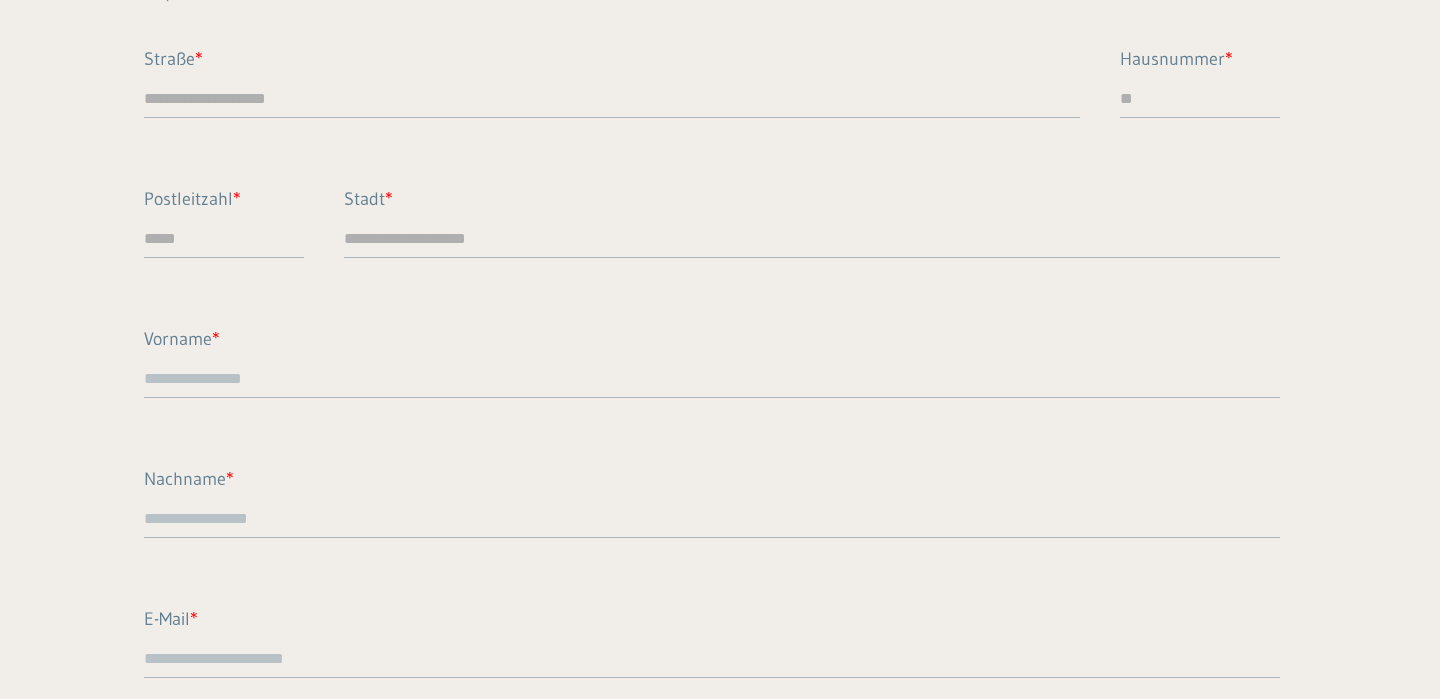 scroll, scrollTop: 136, scrollLeft: 0, axis: vertical 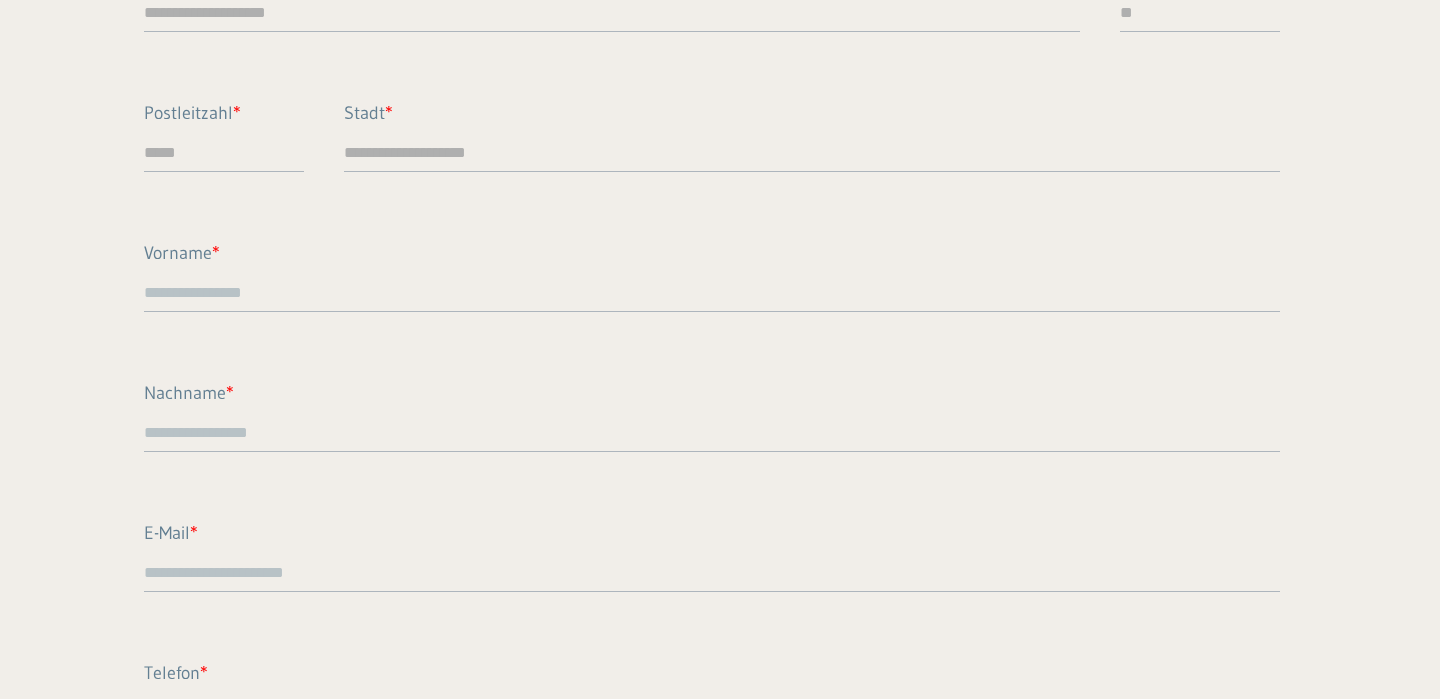 click on "Vorname" at bounding box center [712, 293] 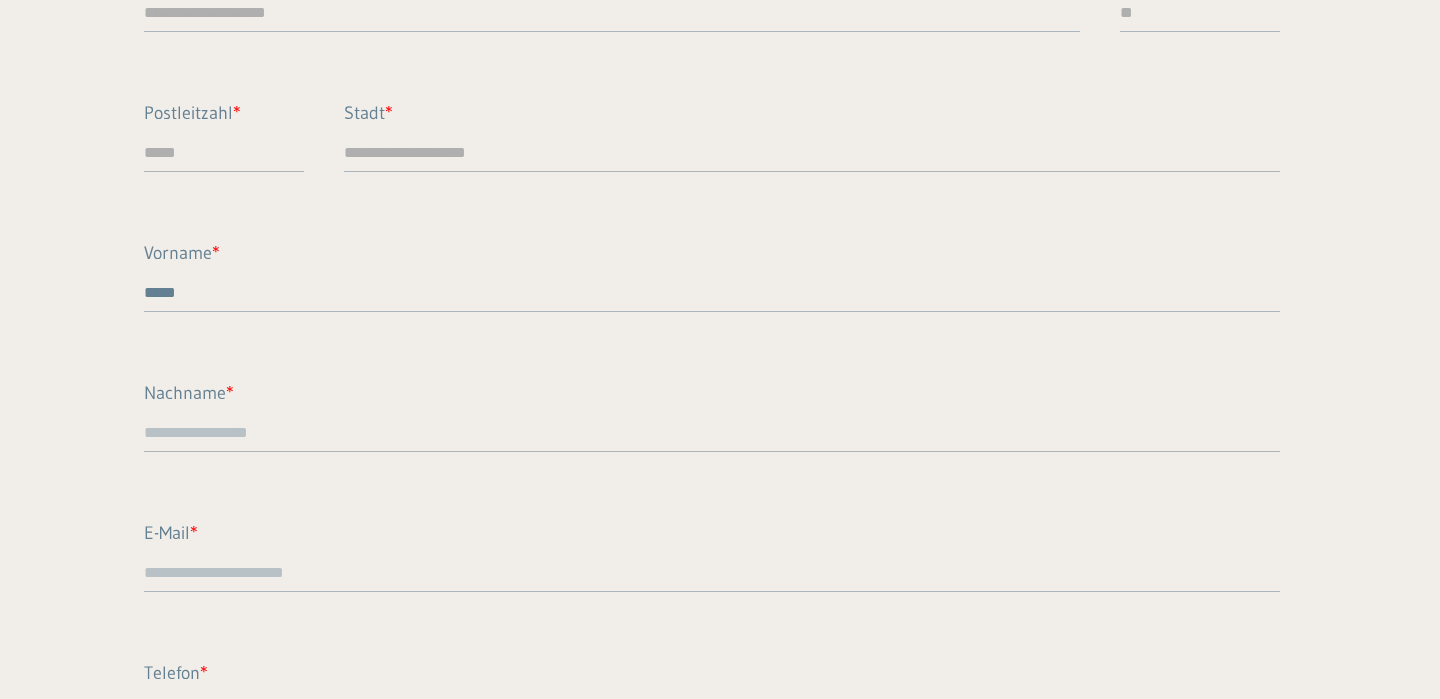 type on "*****" 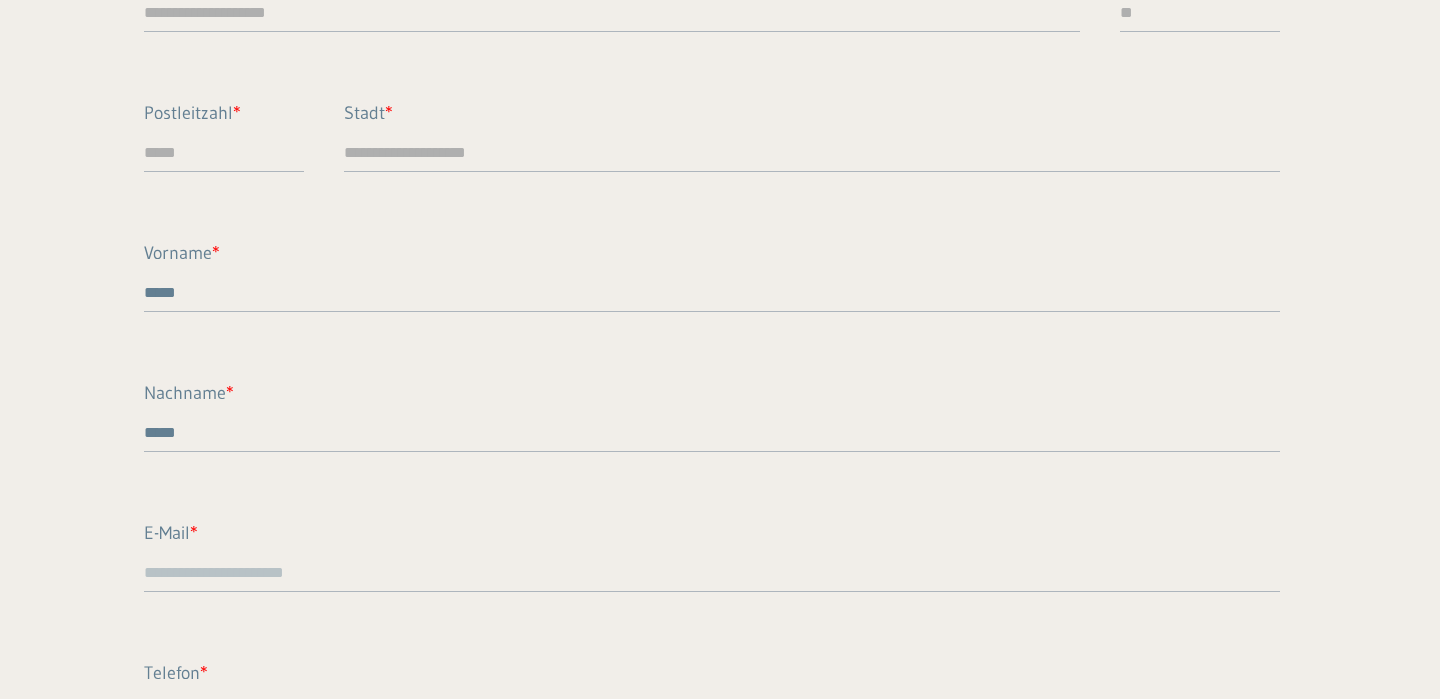 type on "******" 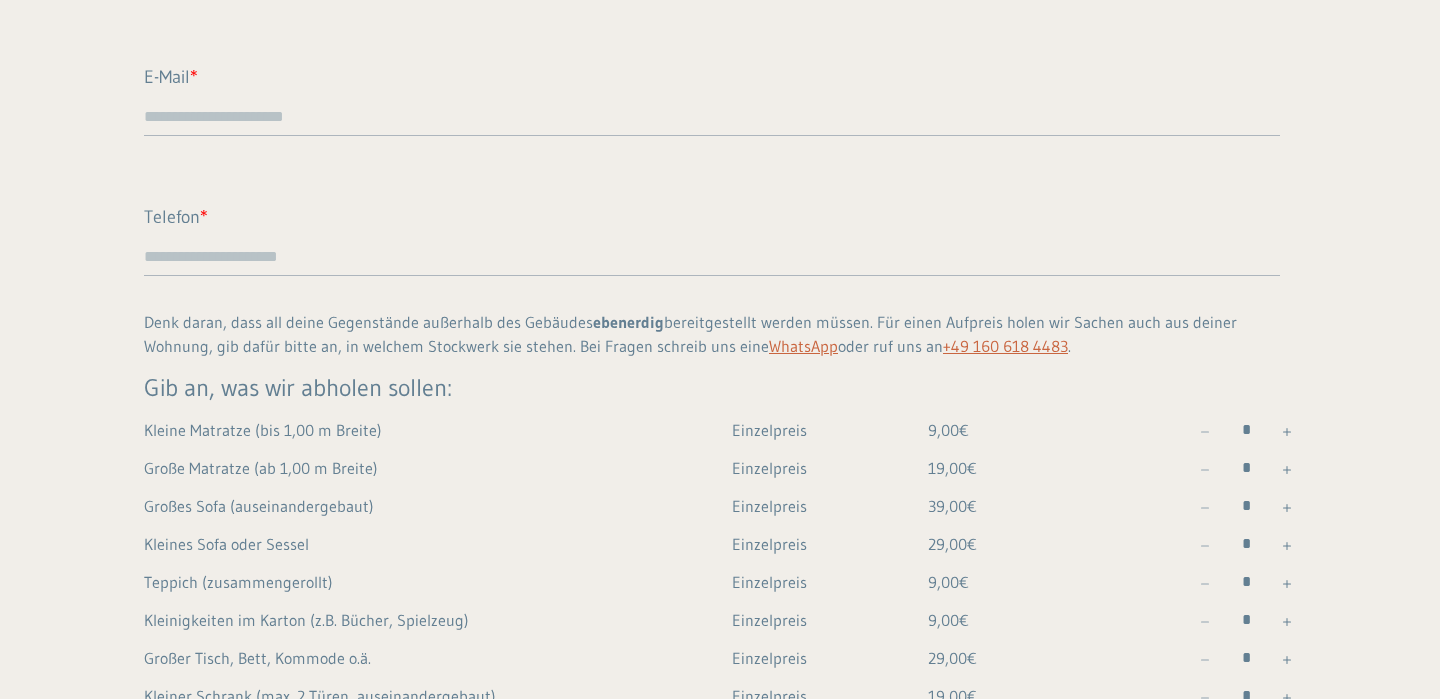 scroll, scrollTop: 0, scrollLeft: 0, axis: both 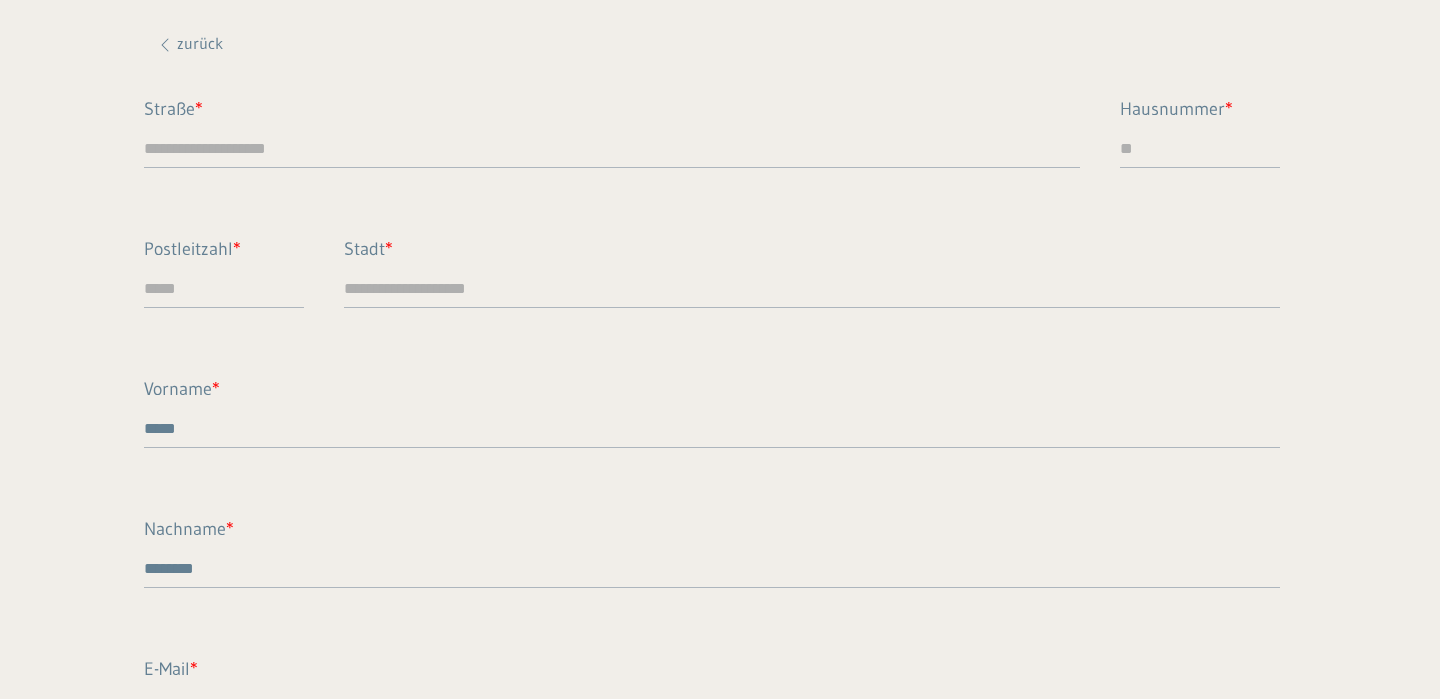 click on "zurück" at bounding box center [198, 43] 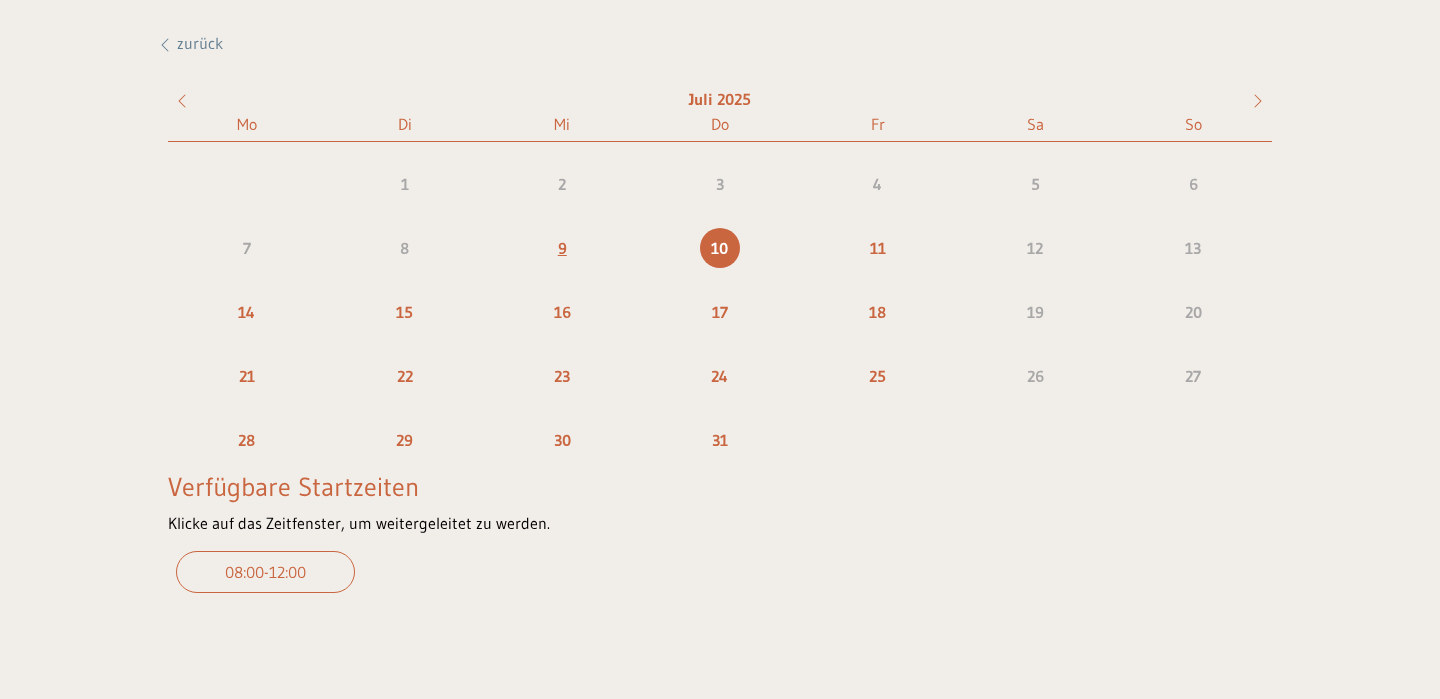 click on "9" at bounding box center (562, 248) 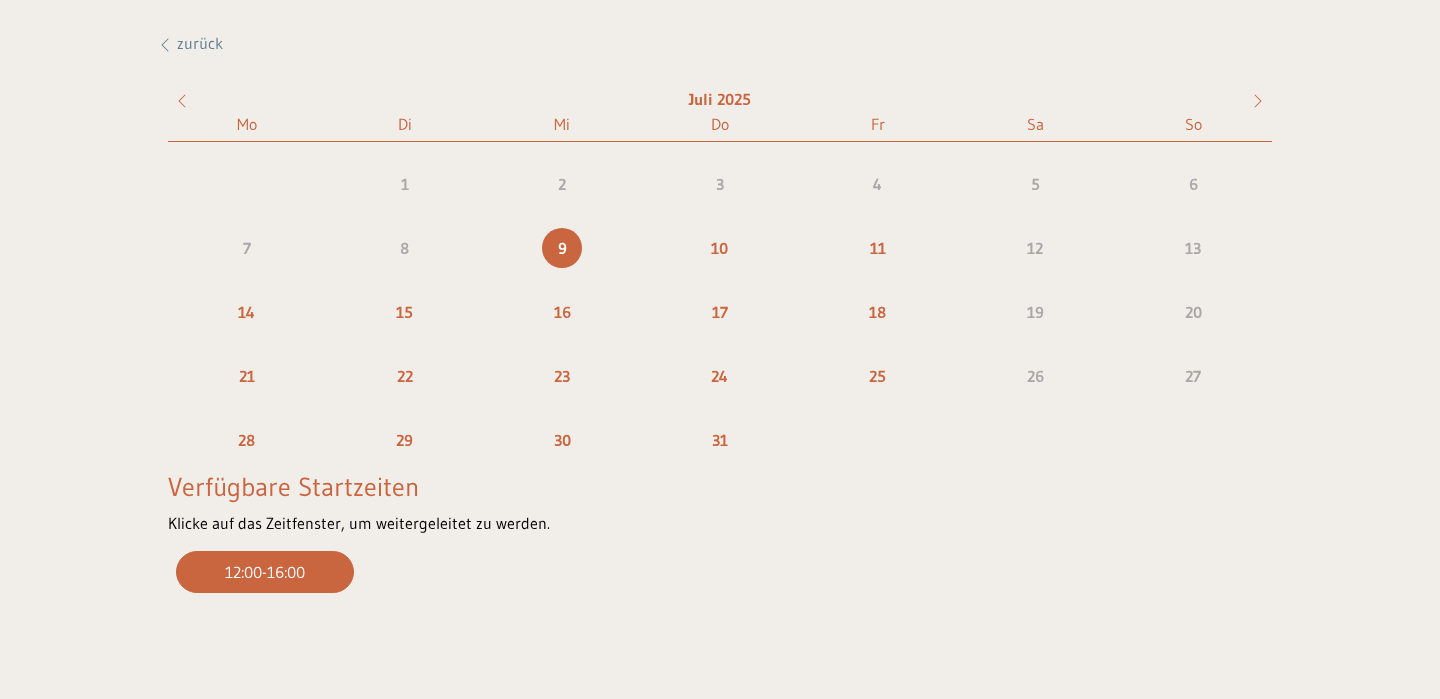 click on "12:00  -  16:00" at bounding box center (265, 572) 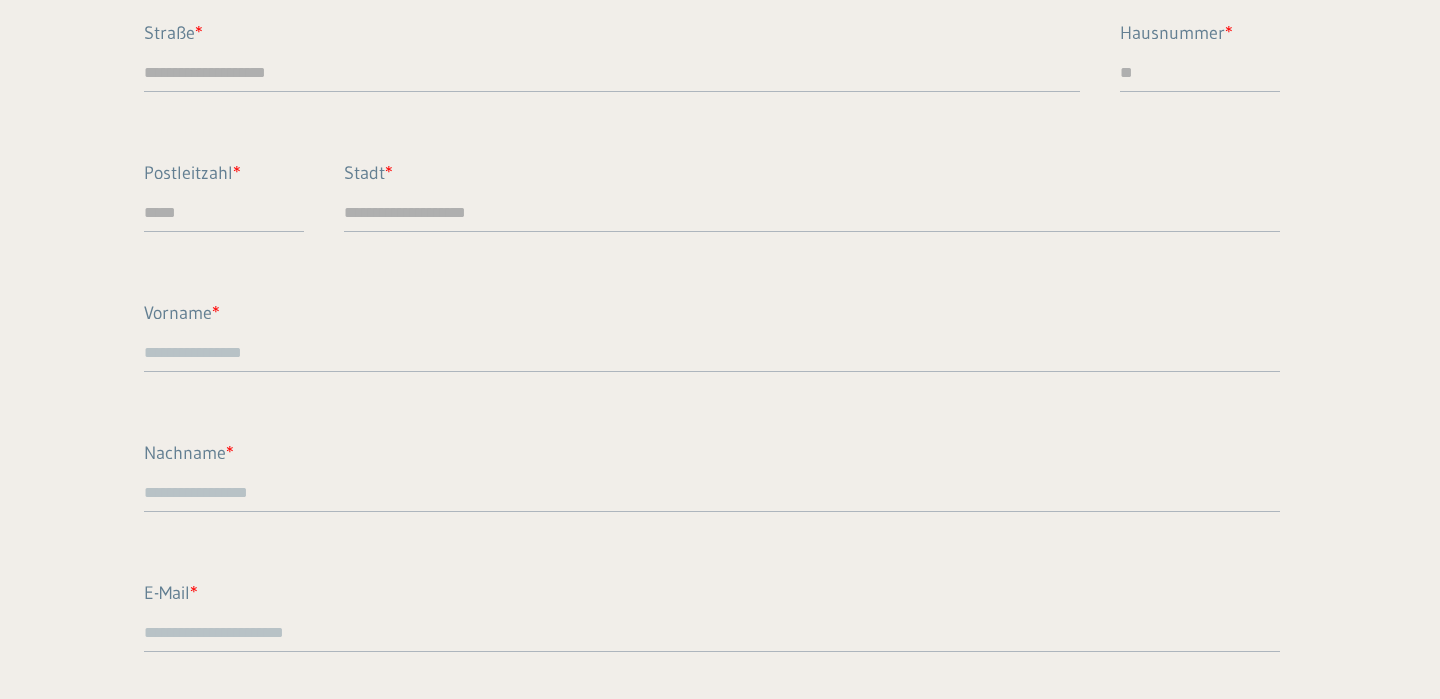 scroll, scrollTop: 104, scrollLeft: 0, axis: vertical 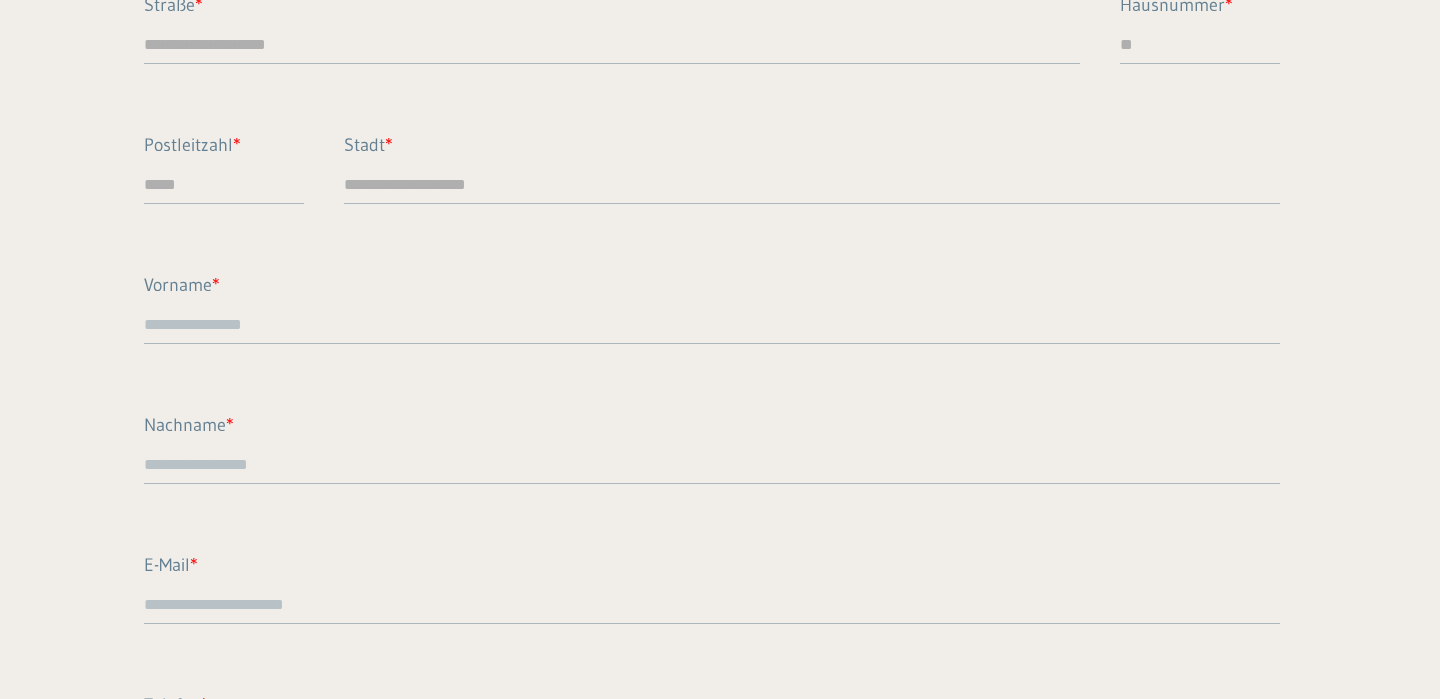 click on "Vorname" at bounding box center (712, 325) 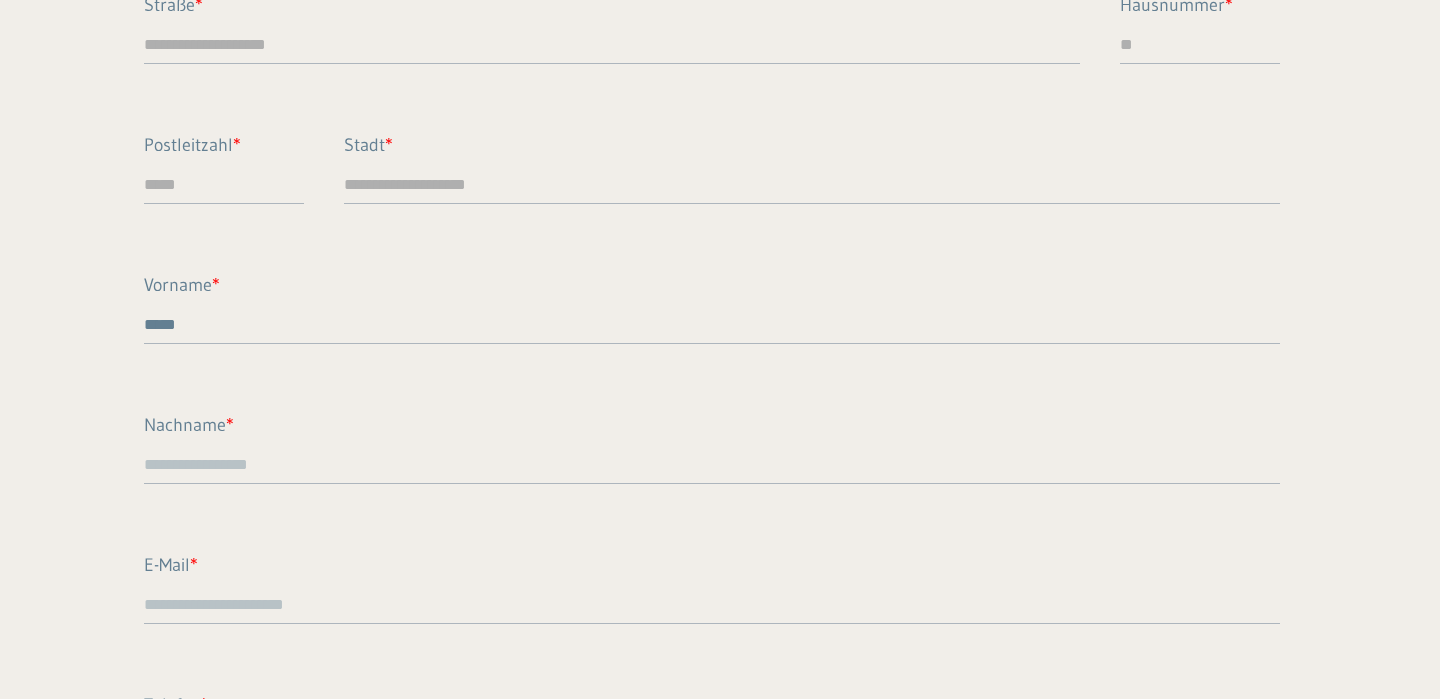 type on "*****" 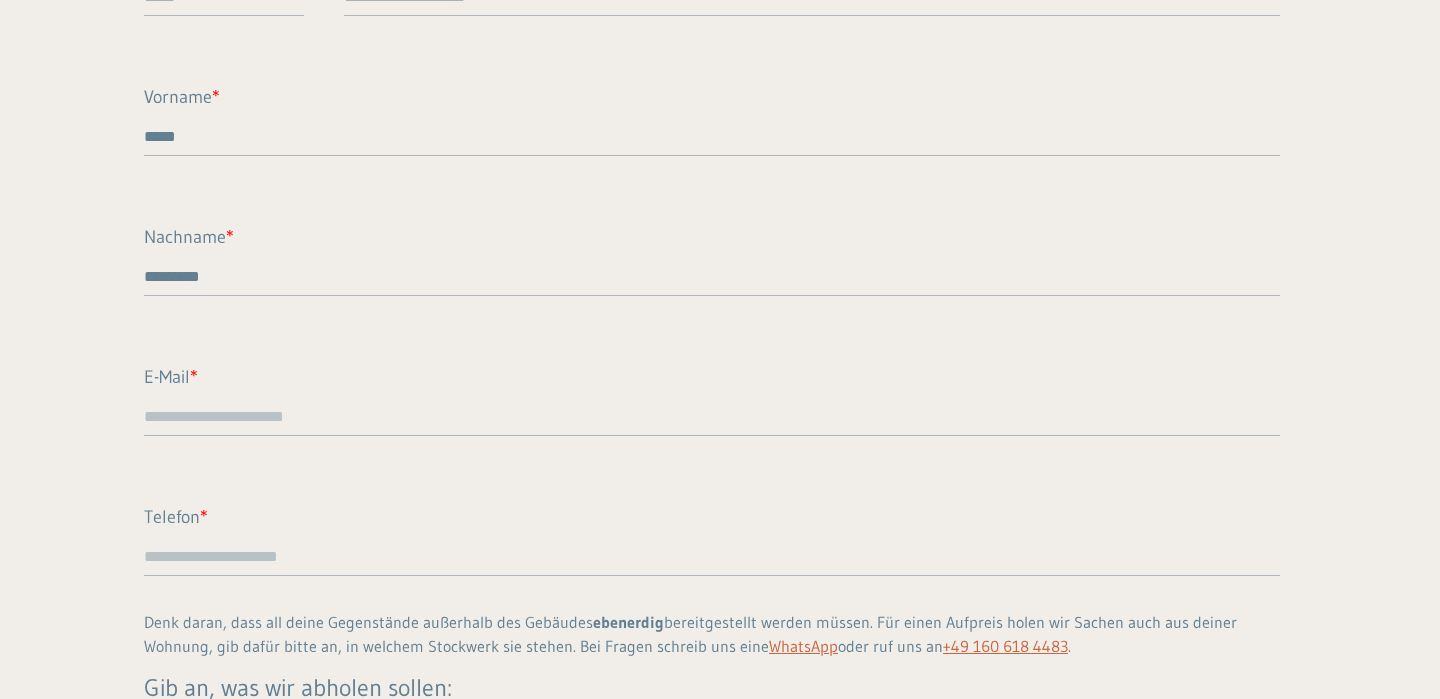 scroll, scrollTop: 355, scrollLeft: 0, axis: vertical 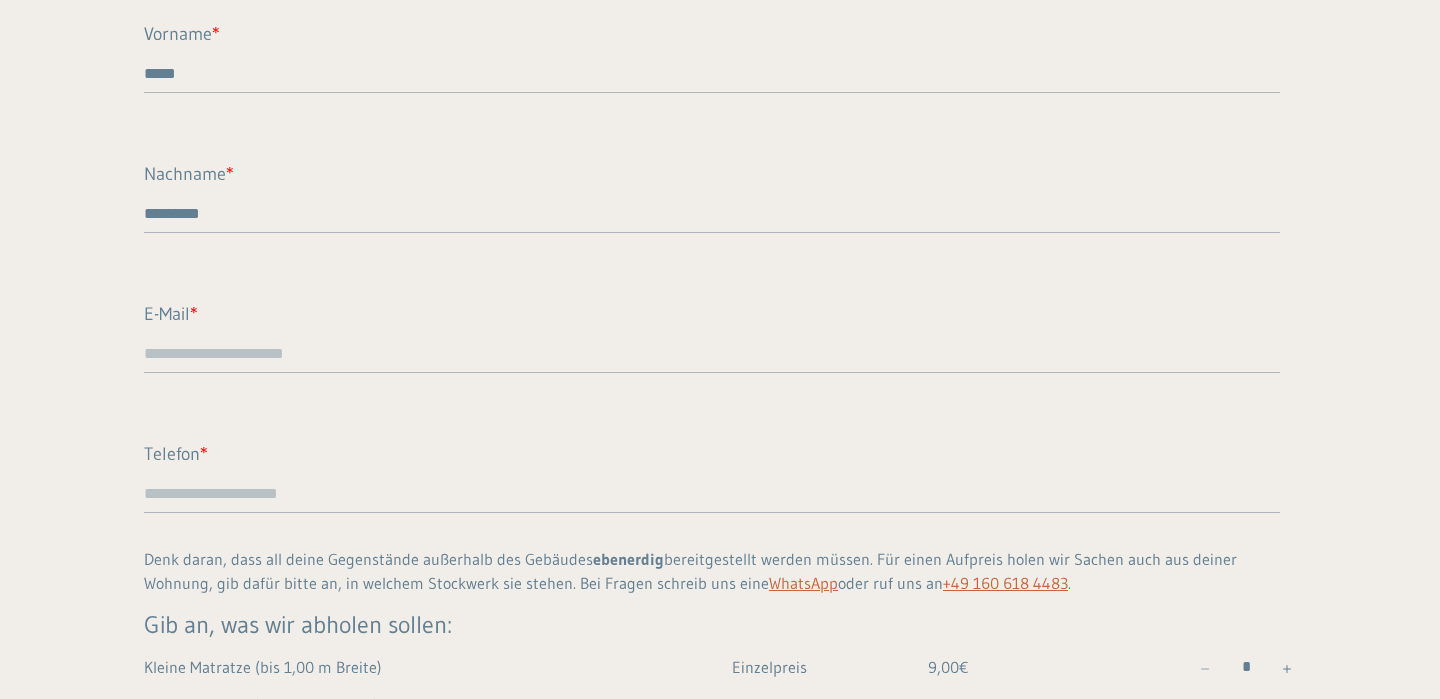 type on "********" 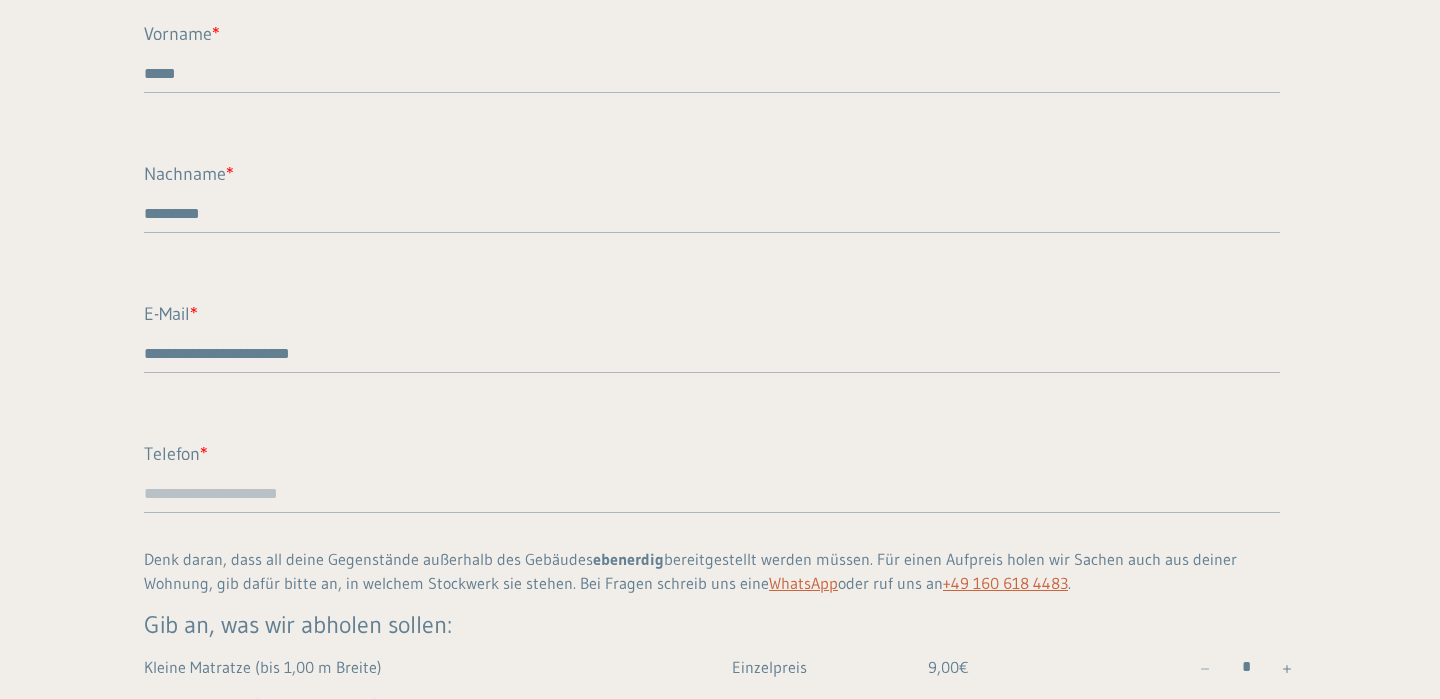 type on "**********" 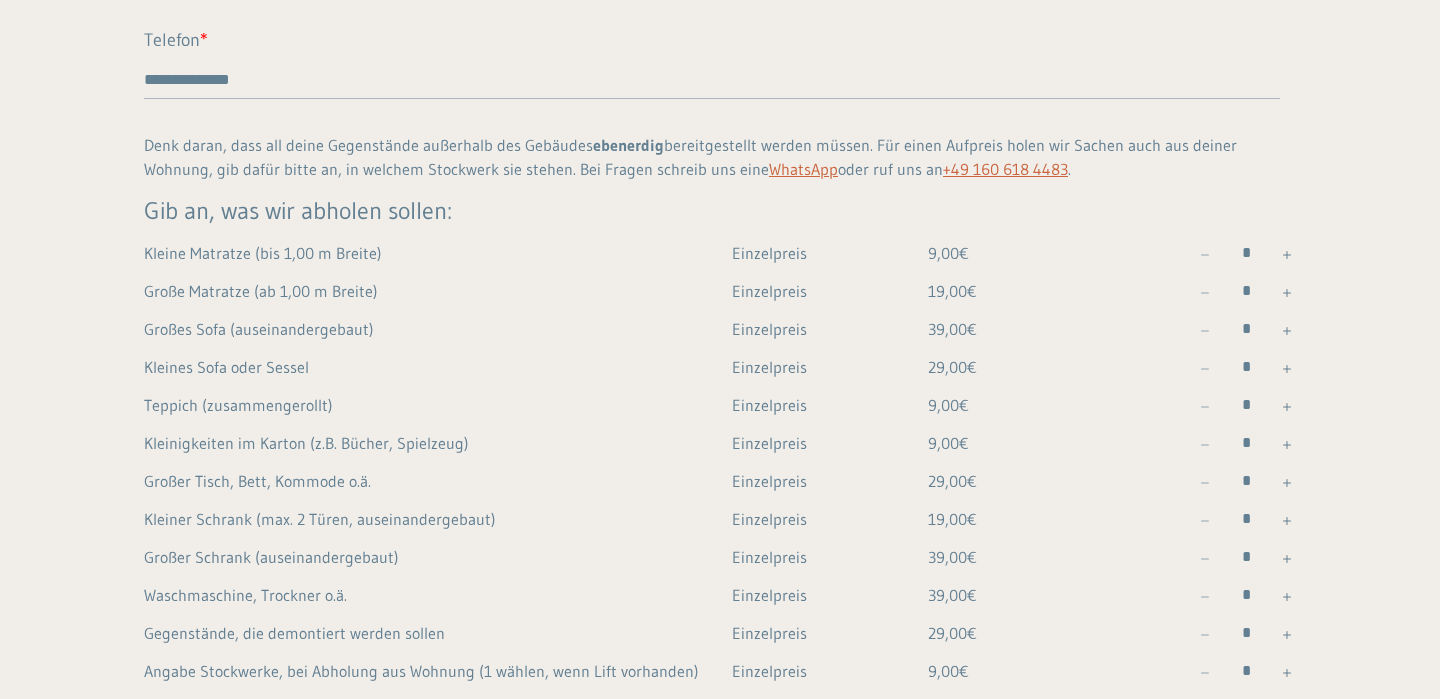 scroll, scrollTop: 794, scrollLeft: 0, axis: vertical 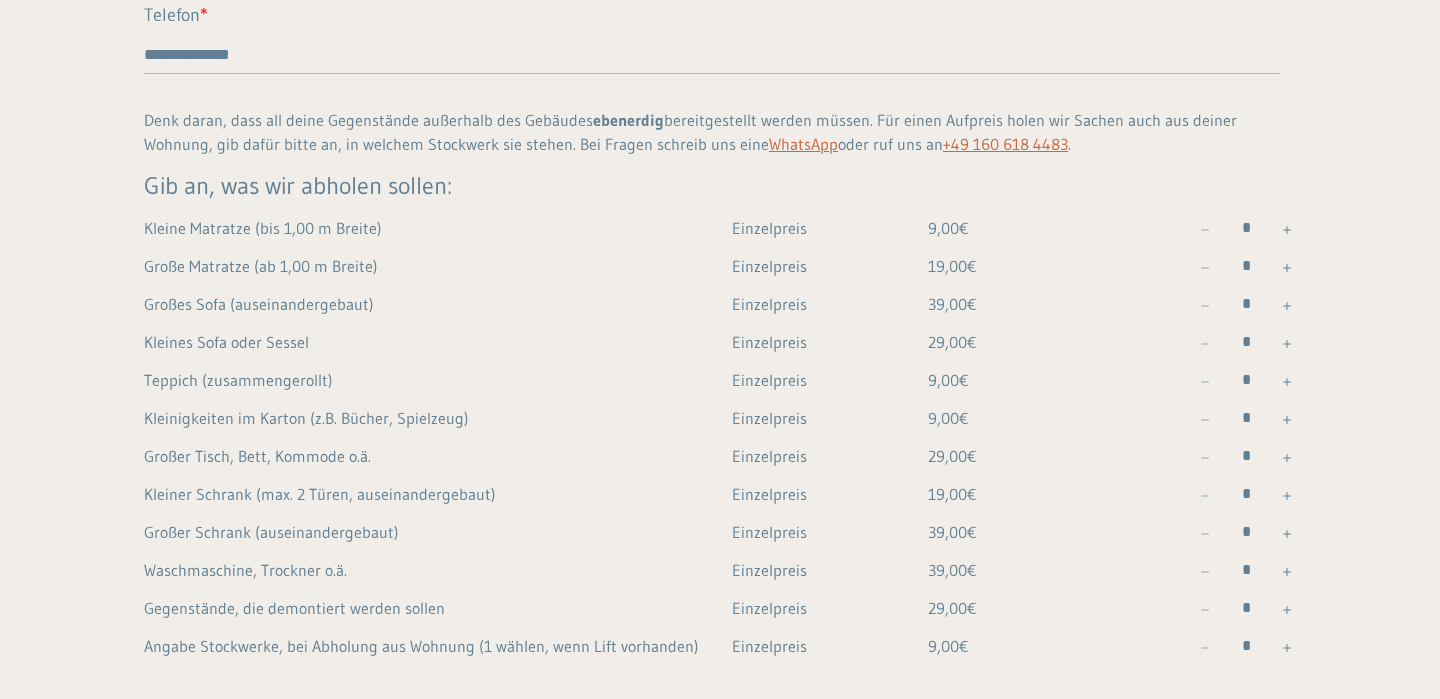 type on "**********" 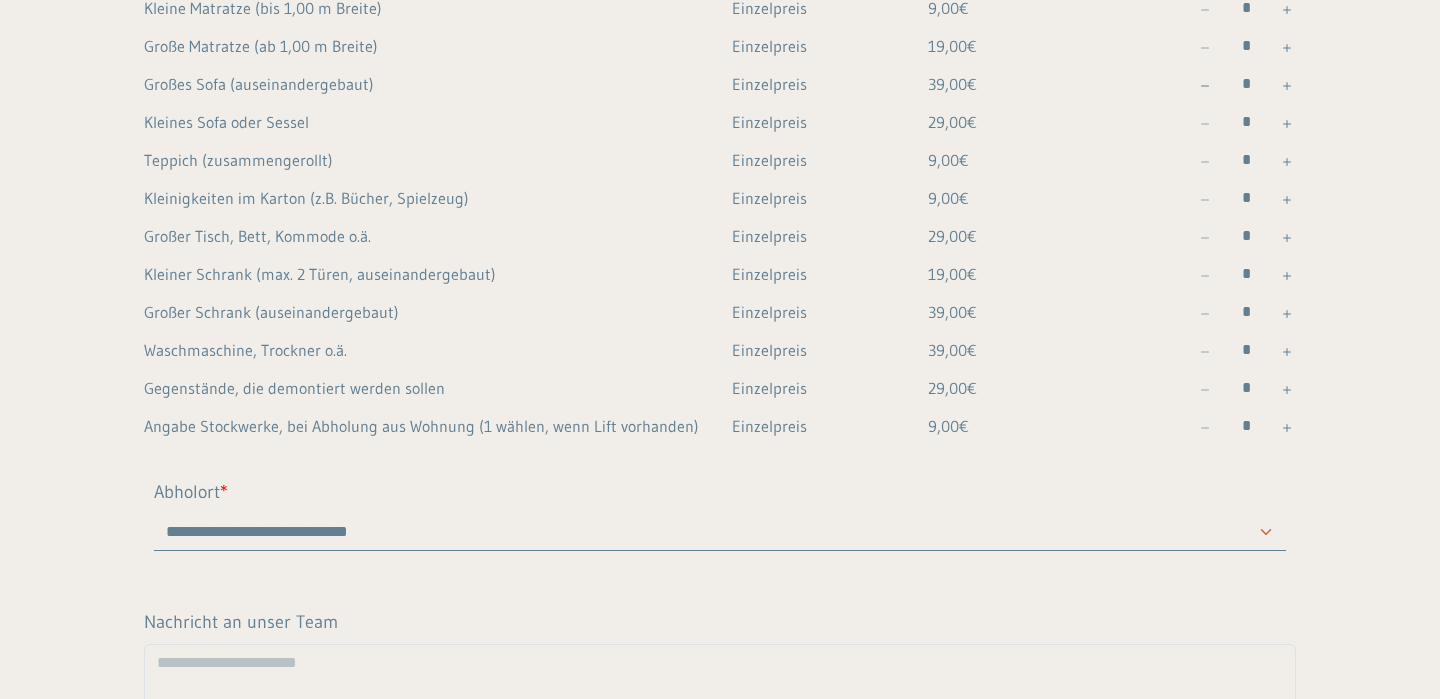 scroll, scrollTop: 1035, scrollLeft: 0, axis: vertical 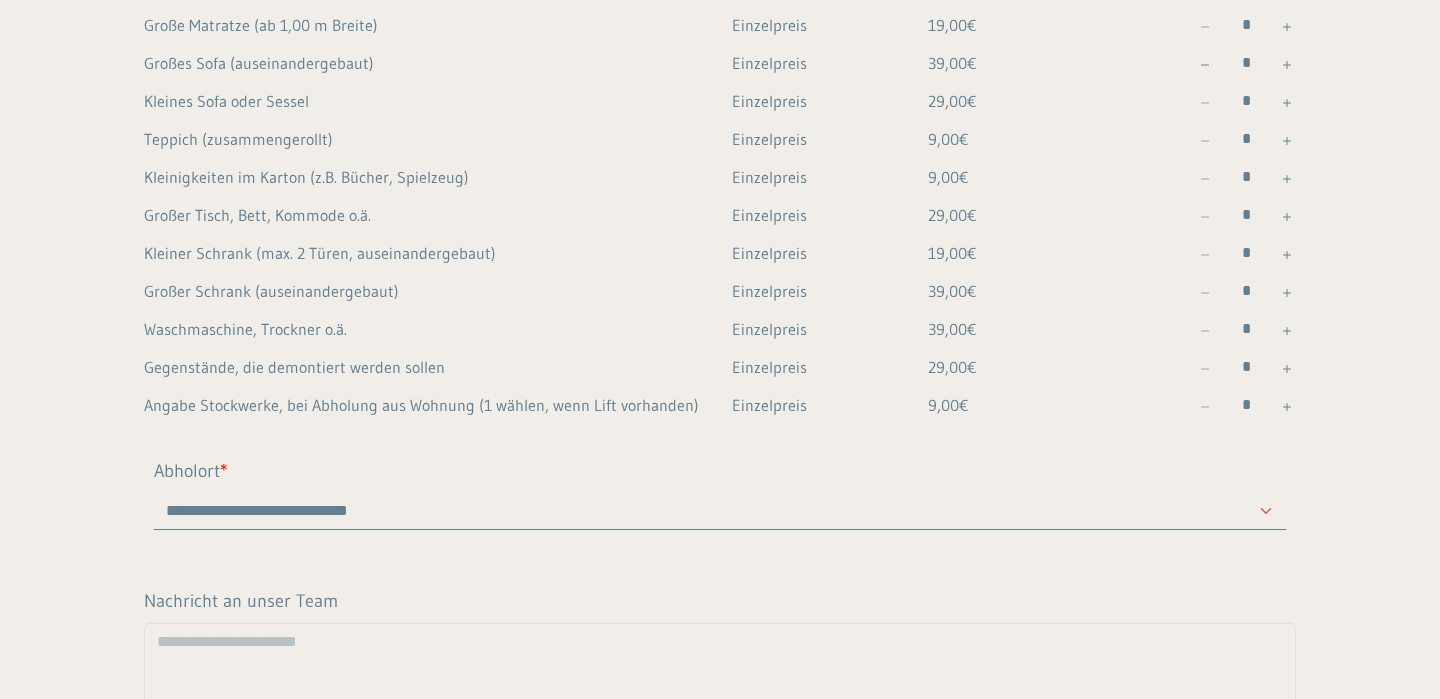 click at bounding box center [1287, 407] 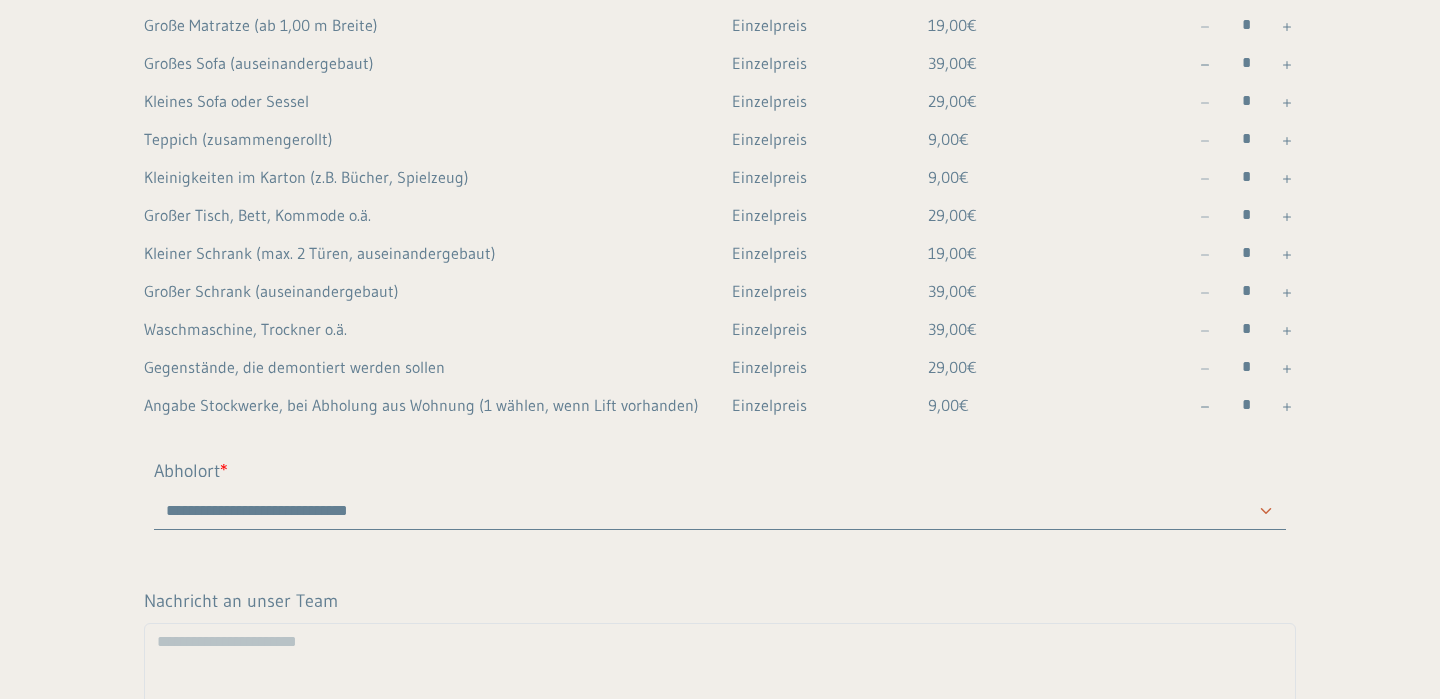 click at bounding box center (1287, 407) 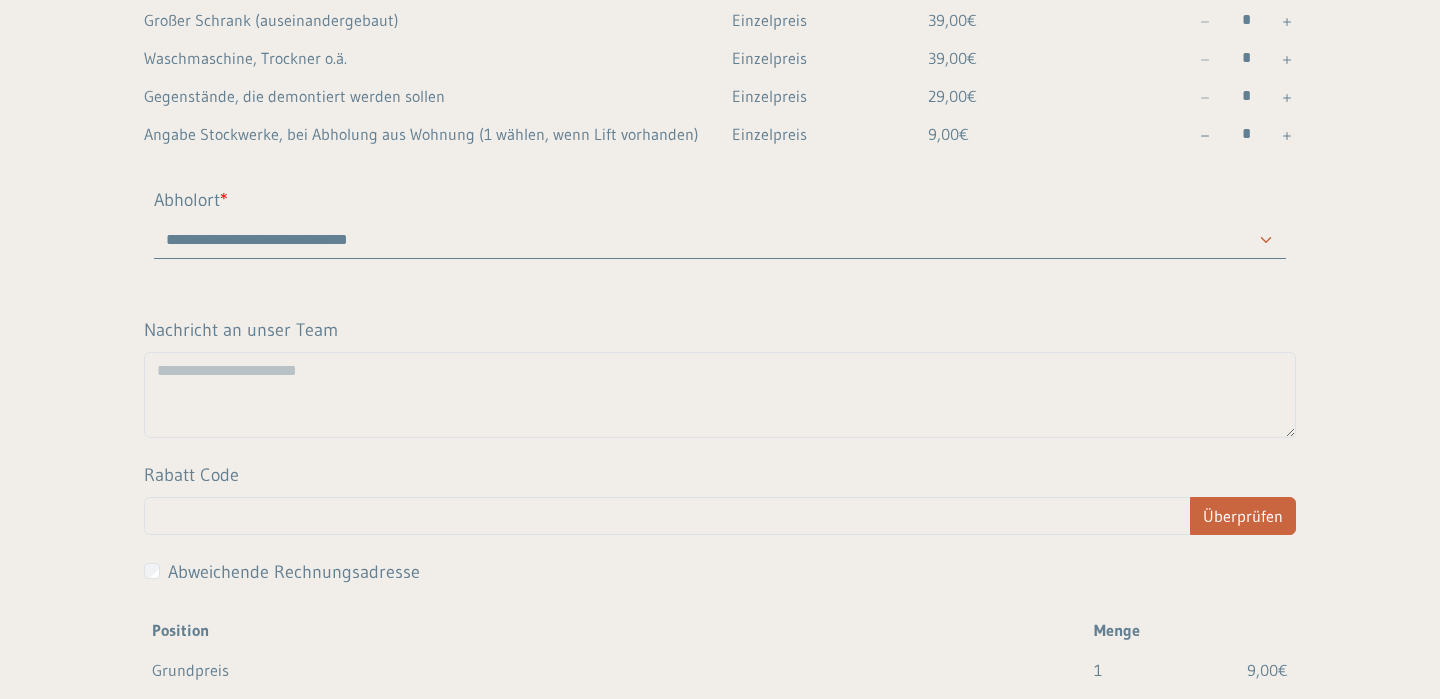 scroll, scrollTop: 1400, scrollLeft: 0, axis: vertical 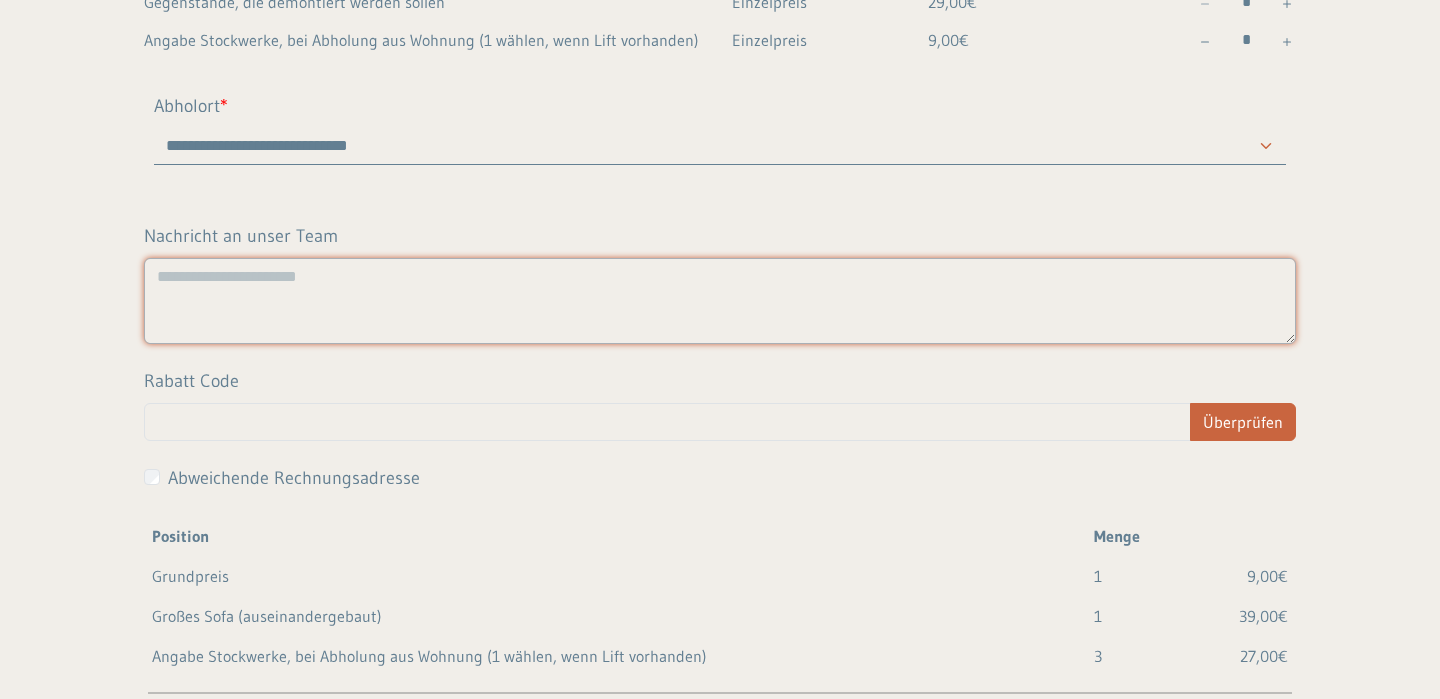click on "Nachricht an unser Team" at bounding box center [720, 301] 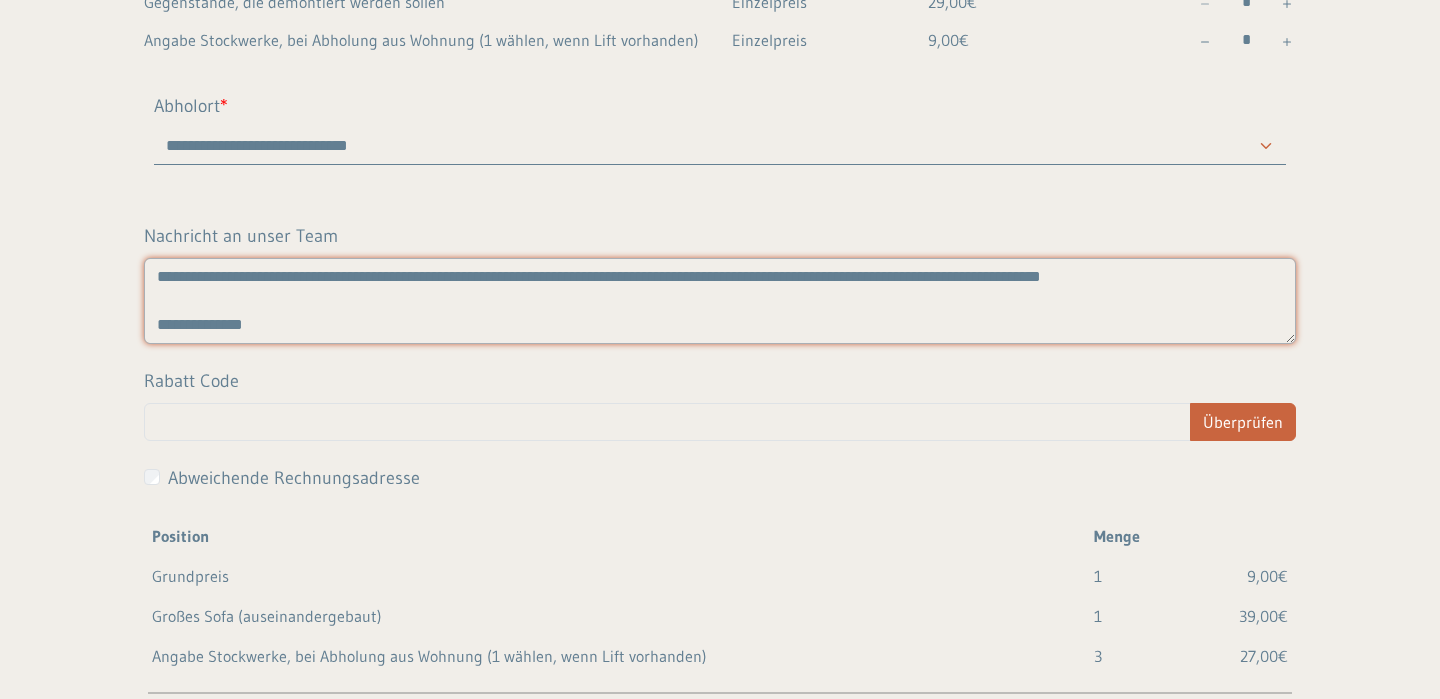 scroll, scrollTop: 15, scrollLeft: 0, axis: vertical 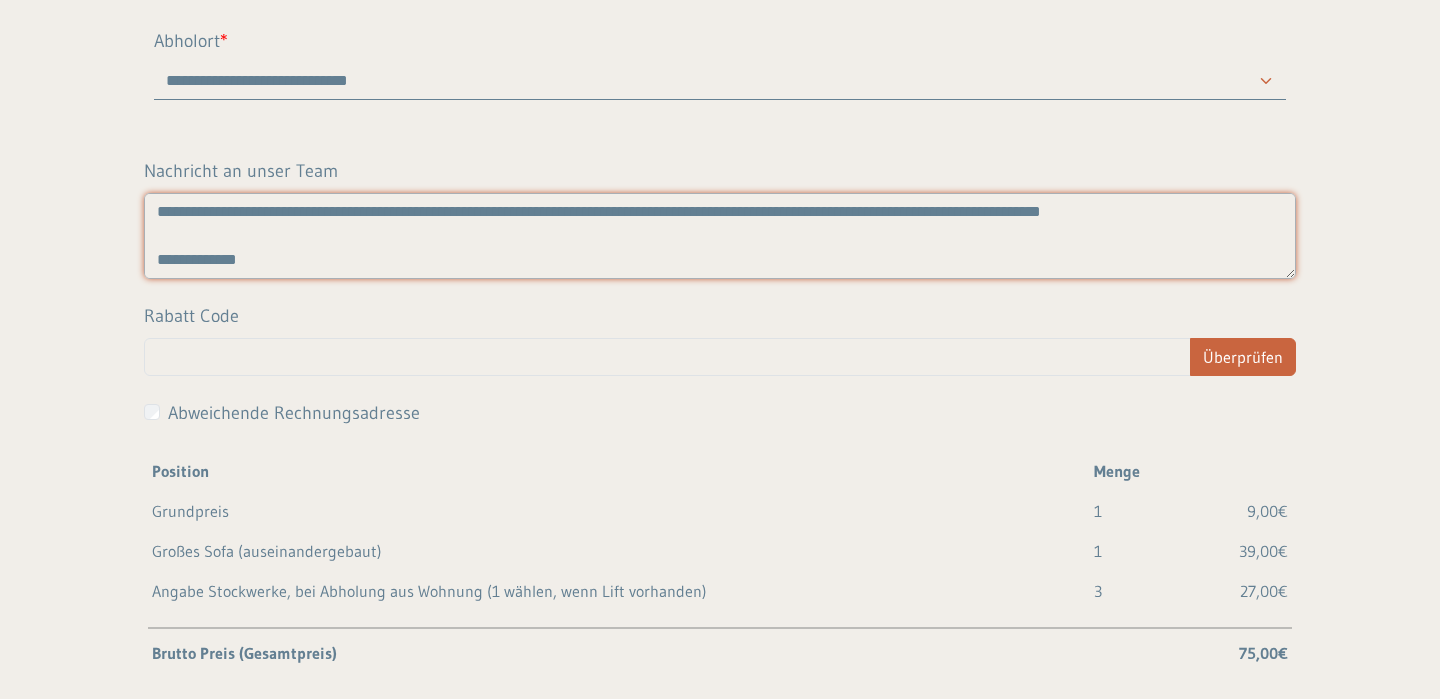 click on "**********" at bounding box center (720, 236) 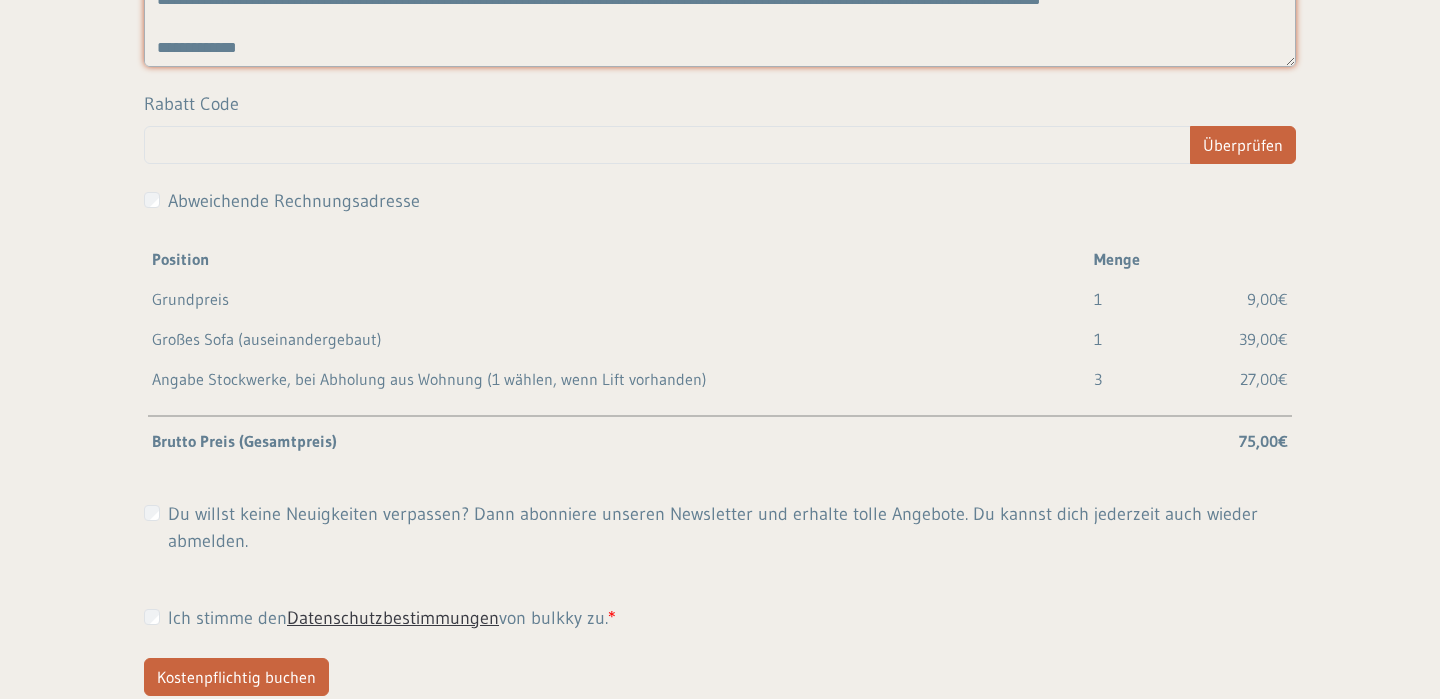 scroll, scrollTop: 1698, scrollLeft: 0, axis: vertical 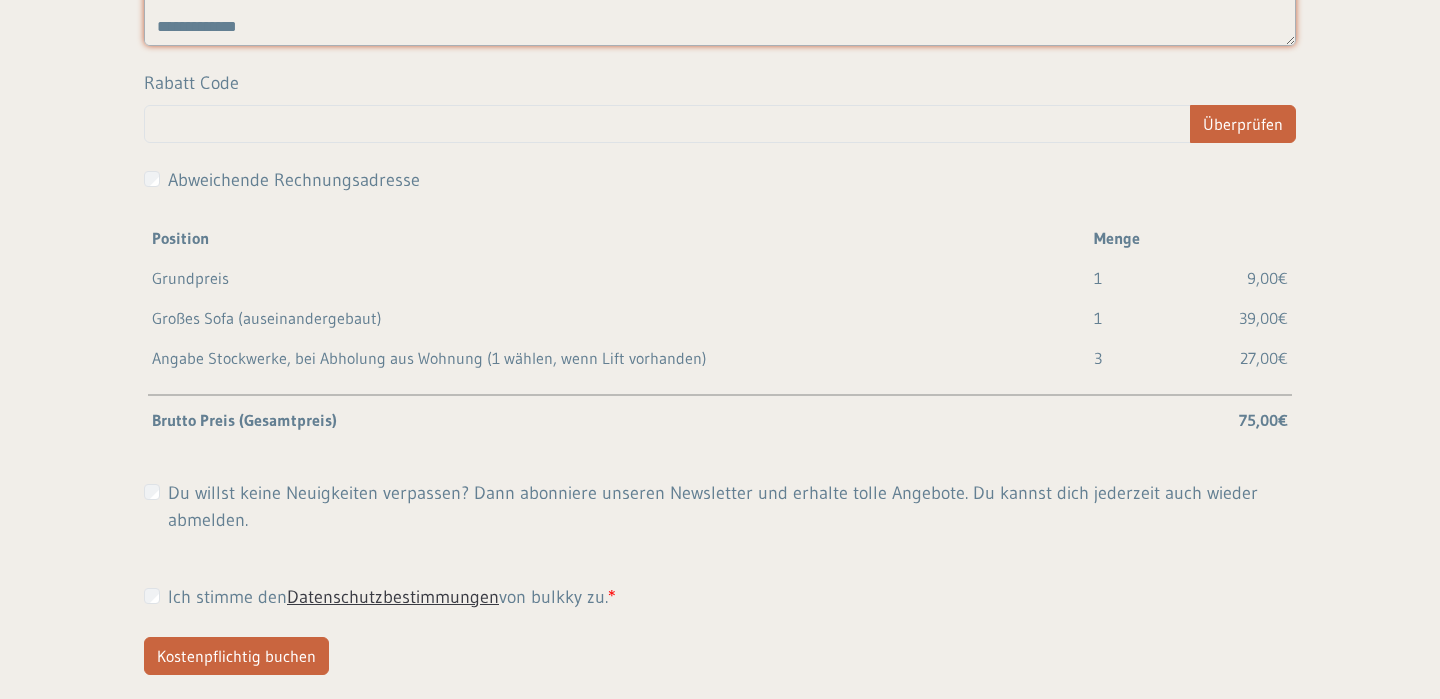type on "**********" 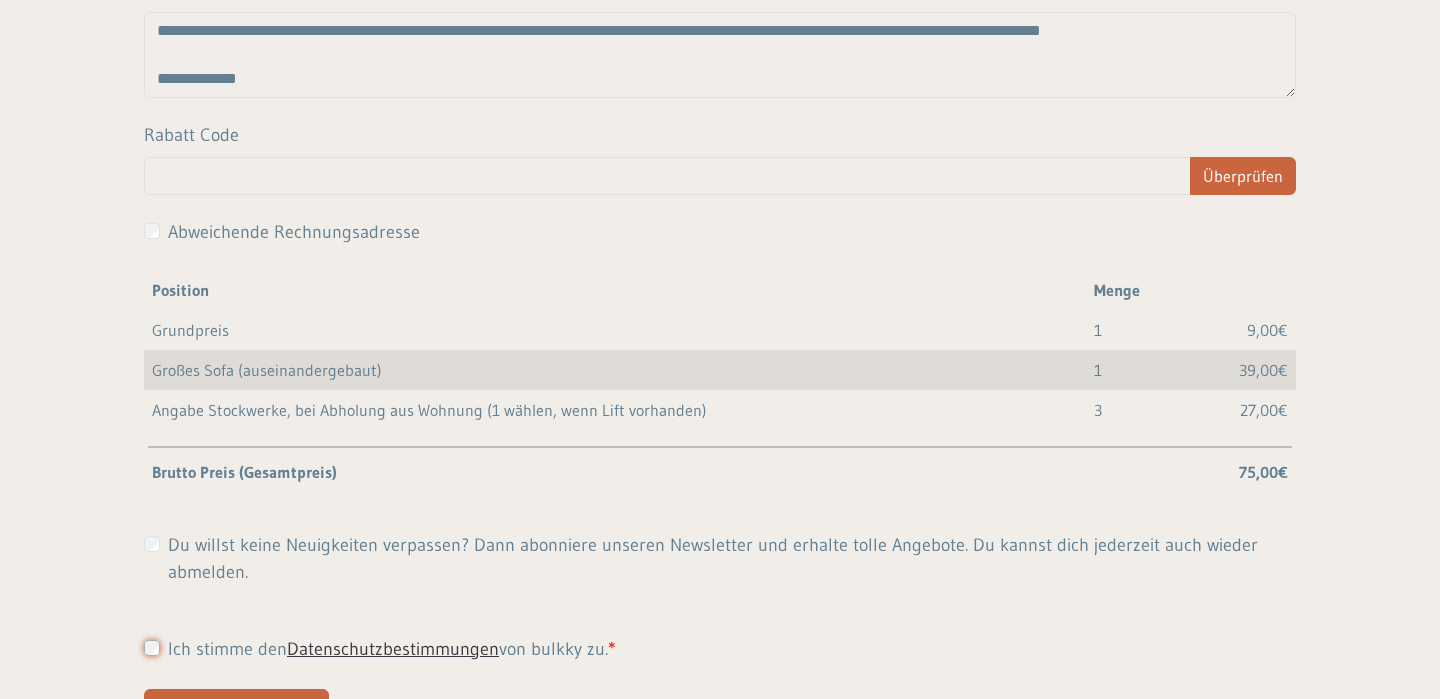 scroll, scrollTop: 1698, scrollLeft: 0, axis: vertical 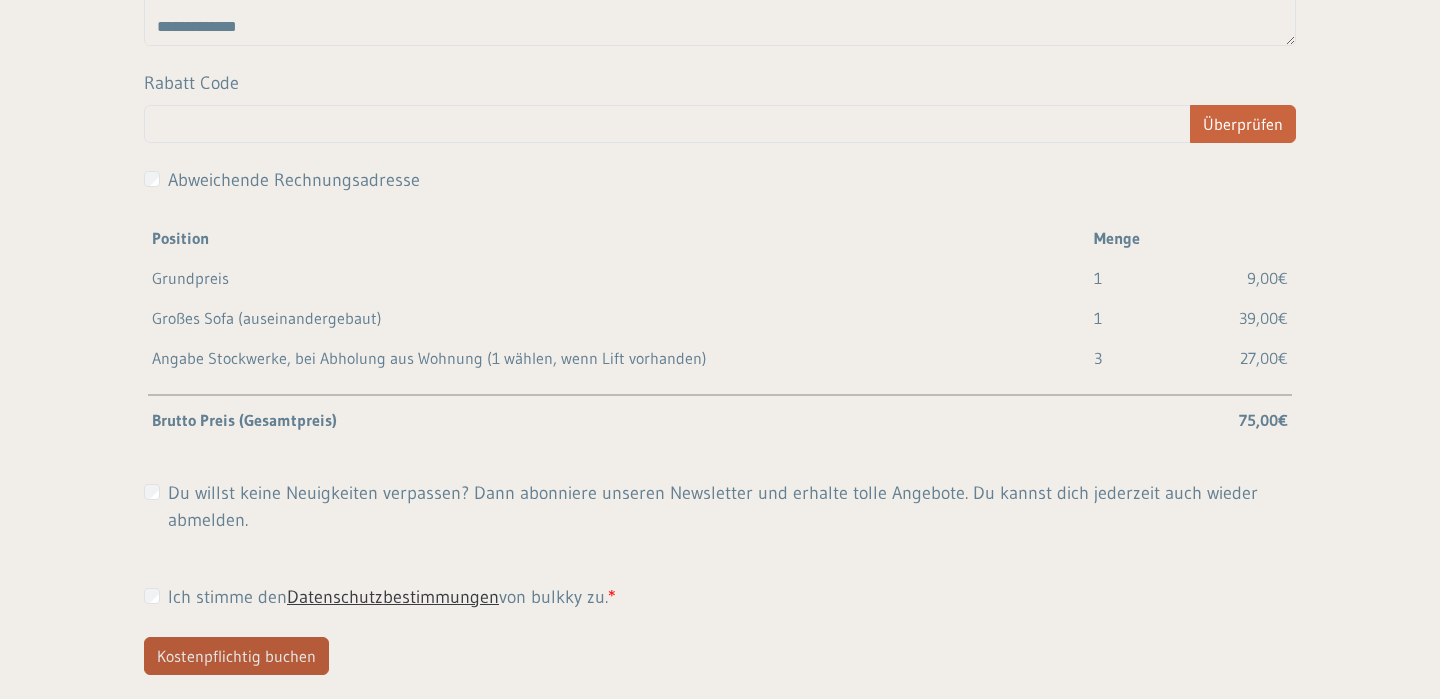 click on "Kostenpflichtig buchen" at bounding box center (236, 656) 